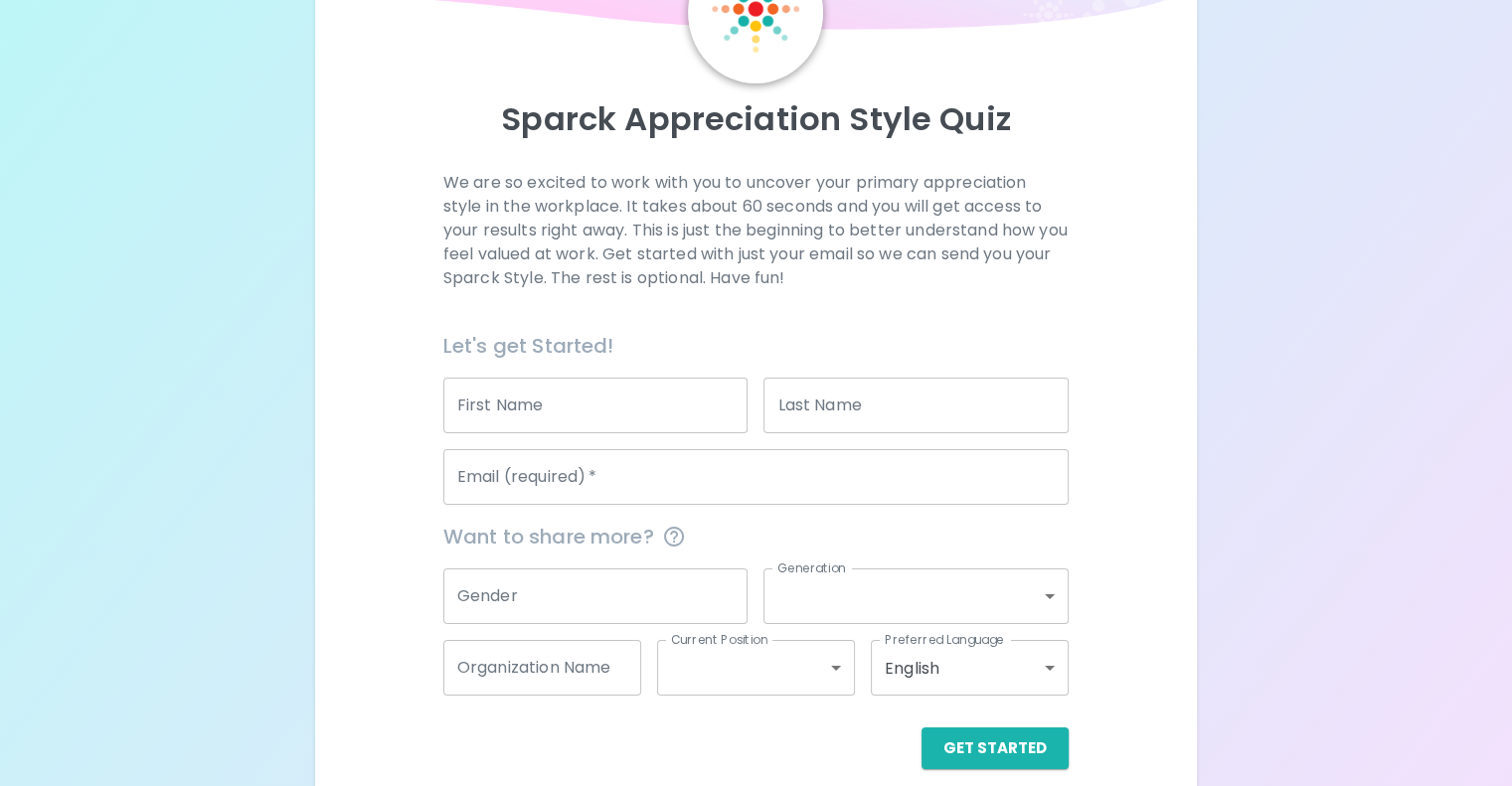 scroll, scrollTop: 208, scrollLeft: 0, axis: vertical 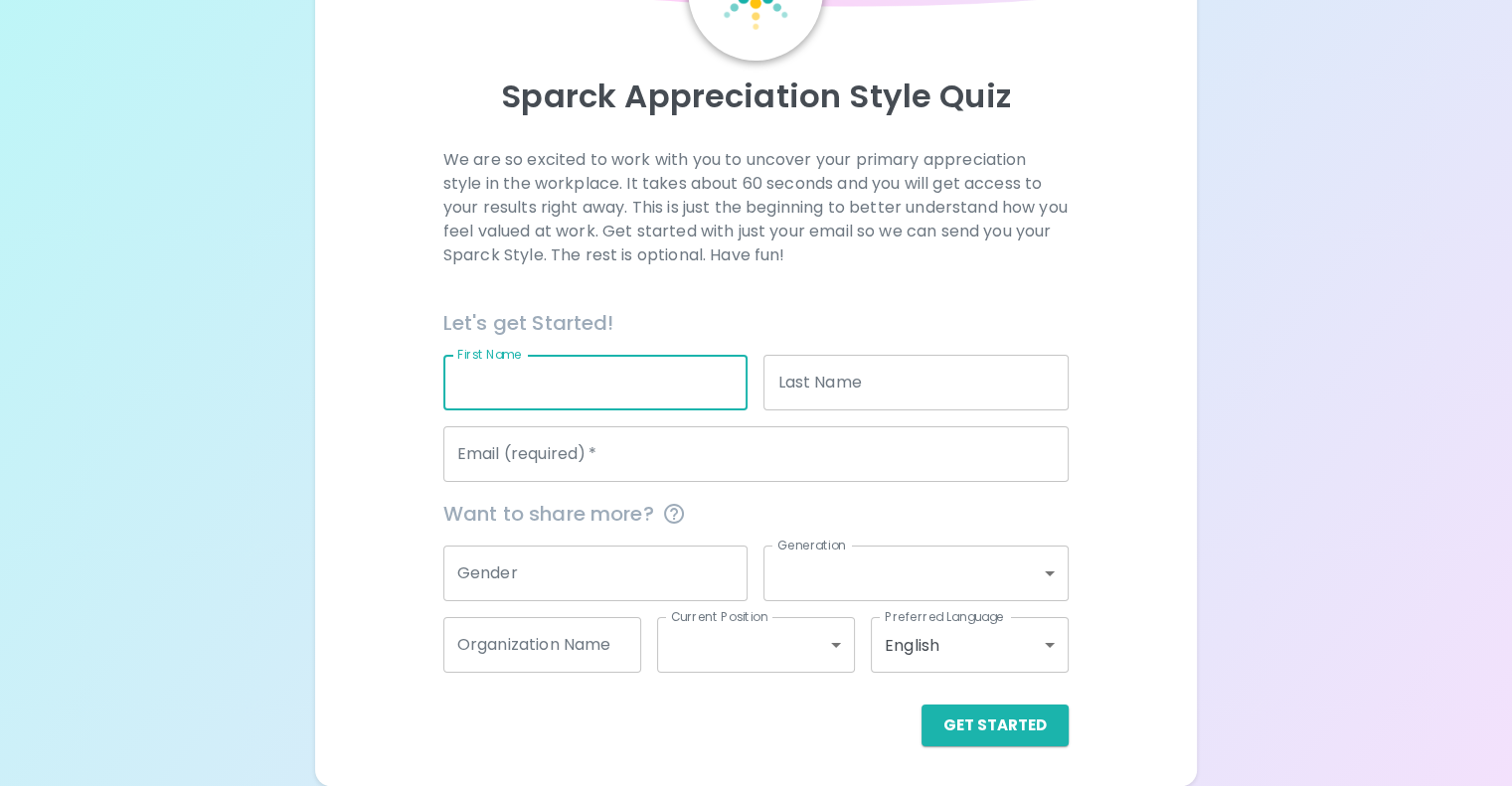 click on "First Name" at bounding box center (595, 383) 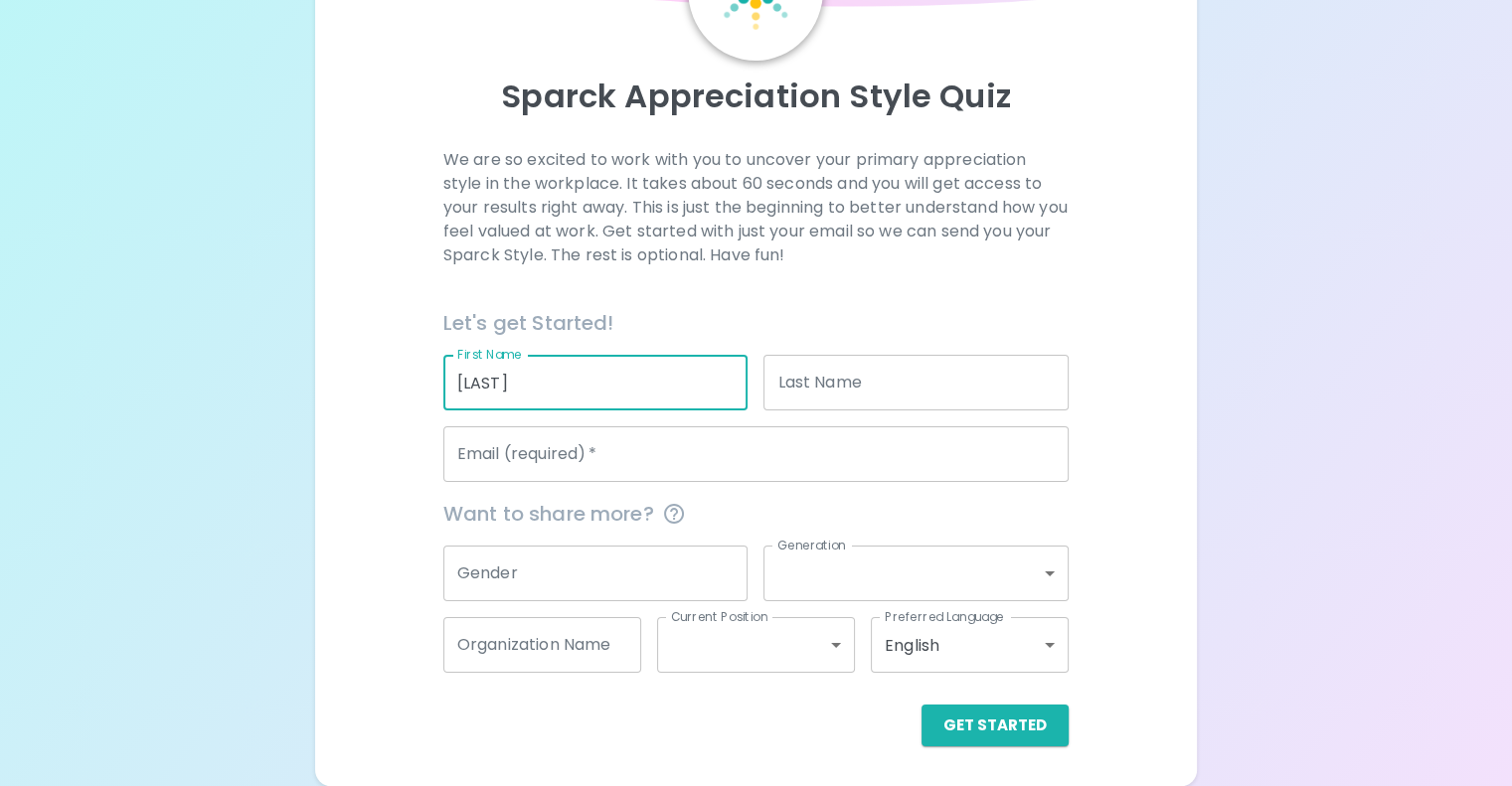 type on "[FIRST]" 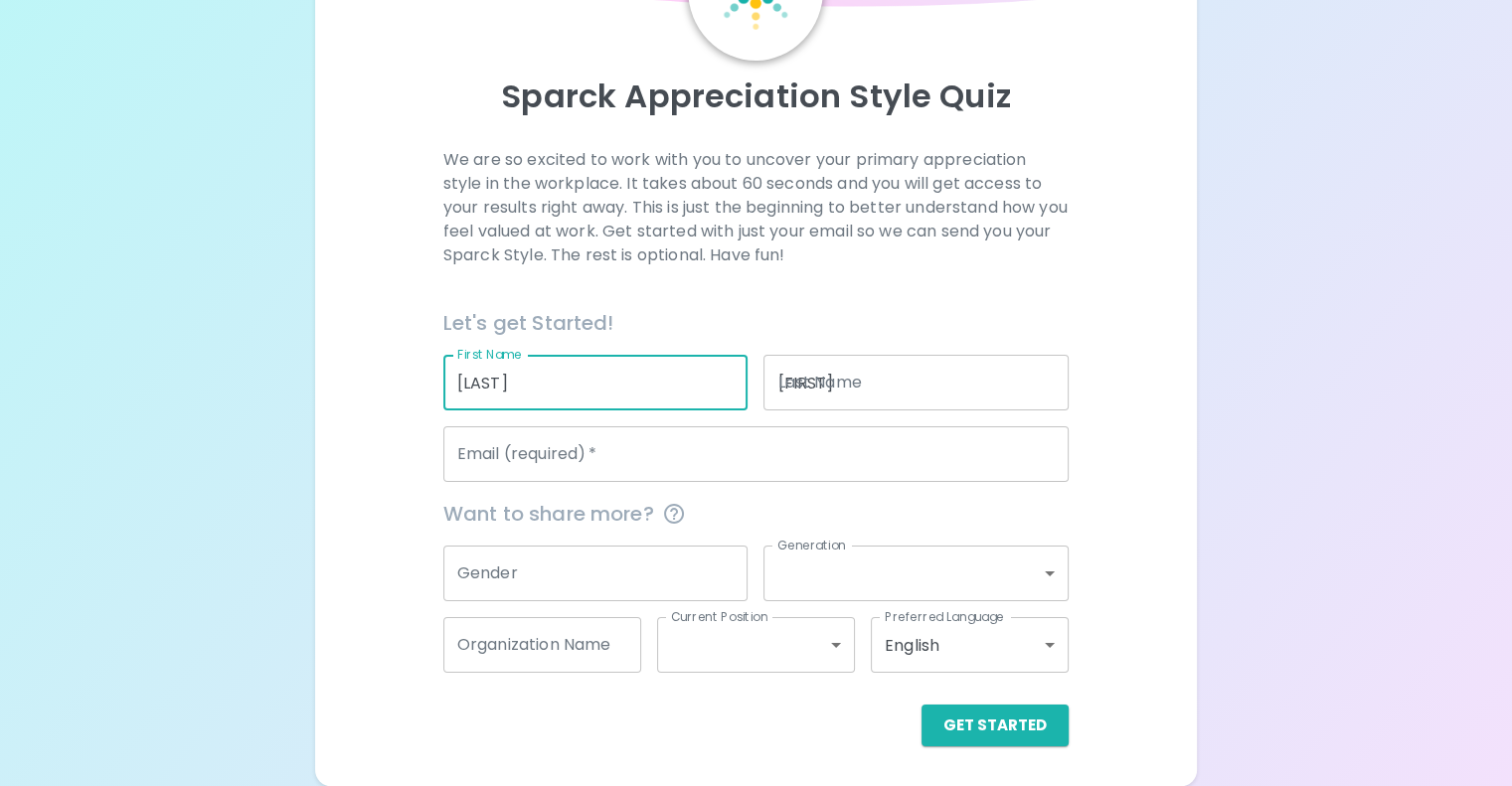 type on "[EMAIL]" 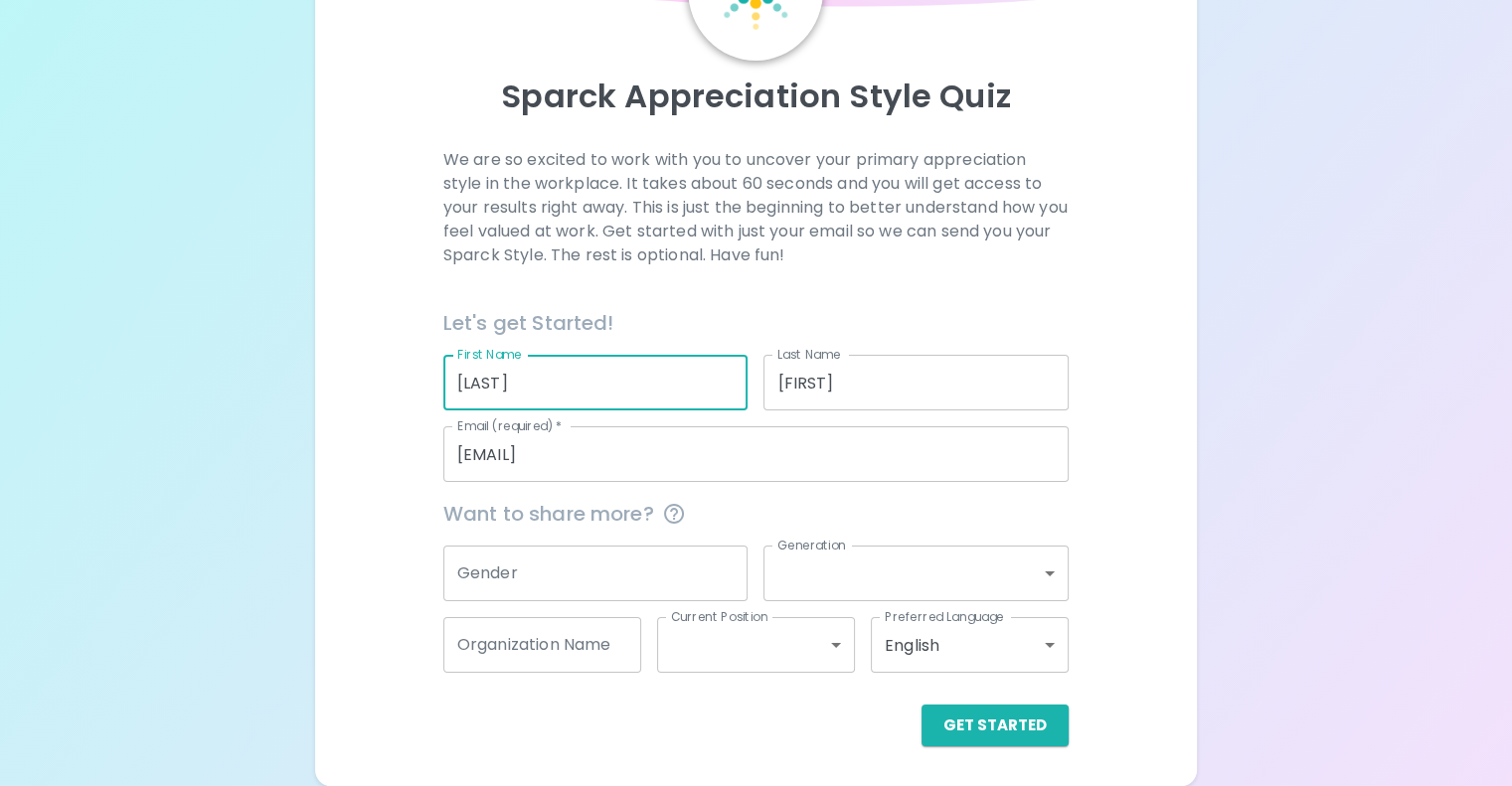click on "Gender" at bounding box center (595, 573) 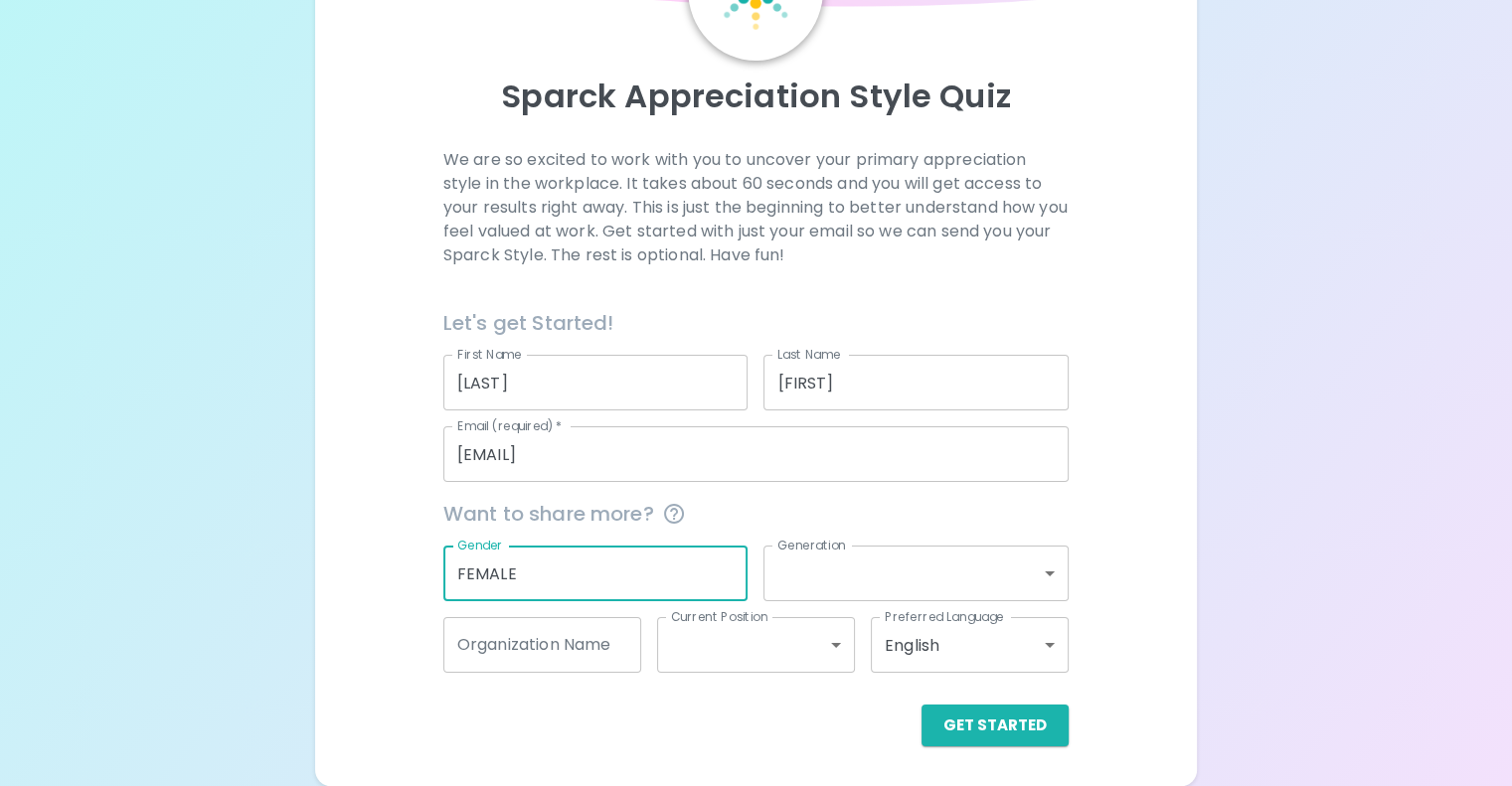 type on "FEMALE" 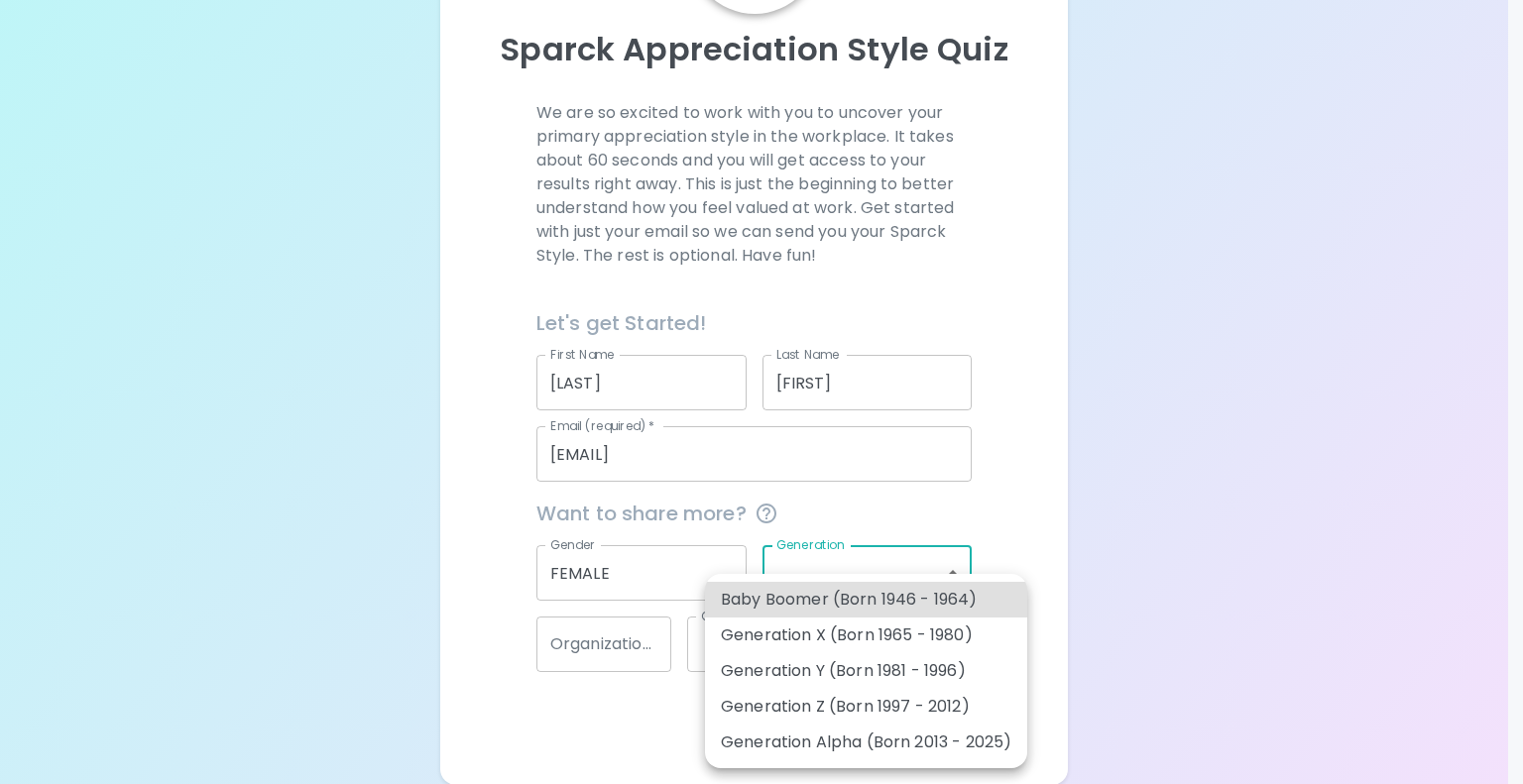 click on "Sparck Appreciation Style Quiz We are so excited to work with you to uncover your primary appreciation style in the workplace. It takes about 60 seconds and you will get access to your results right away. This is just the beginning to better understand how you feel valued at work. Get started with just your email so we can send you your Sparck Style. The rest is optional. Have fun! Let's get Started! First Name [FIRST] First Name Last Name [LAST] Last Name Email (required)   * [EMAIL] Email (required)   * Want to share more? Gender [GENDER] Gender Generation ​ Generation [GENERATION] Organization Name Organization Name Current Position ​ Current Position Preferred Language English en Preferred Language Get Started   English Español العربية‏ Português Got it Baby Boomer (Born 1946 - 1964) Generation X (Born 1965 - 1980) Generation Y (Born 1981 - 1996) Generation Z (Born 1997 - 2012) Generation Alpha (Born 2013 - 2025)" at bounding box center [762, 288] 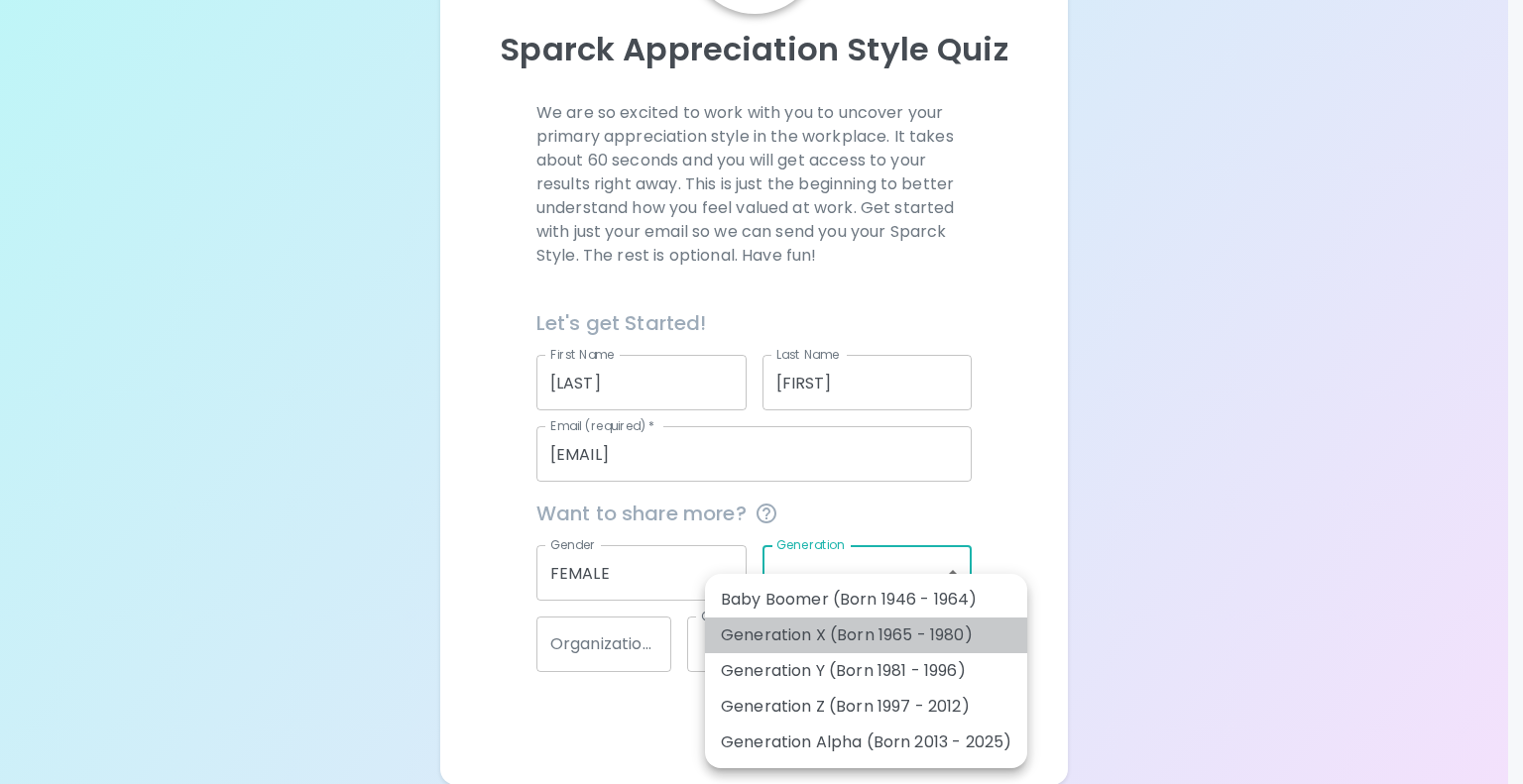 click on "Generation X (Born 1965 - 1980)" at bounding box center [866, 635] 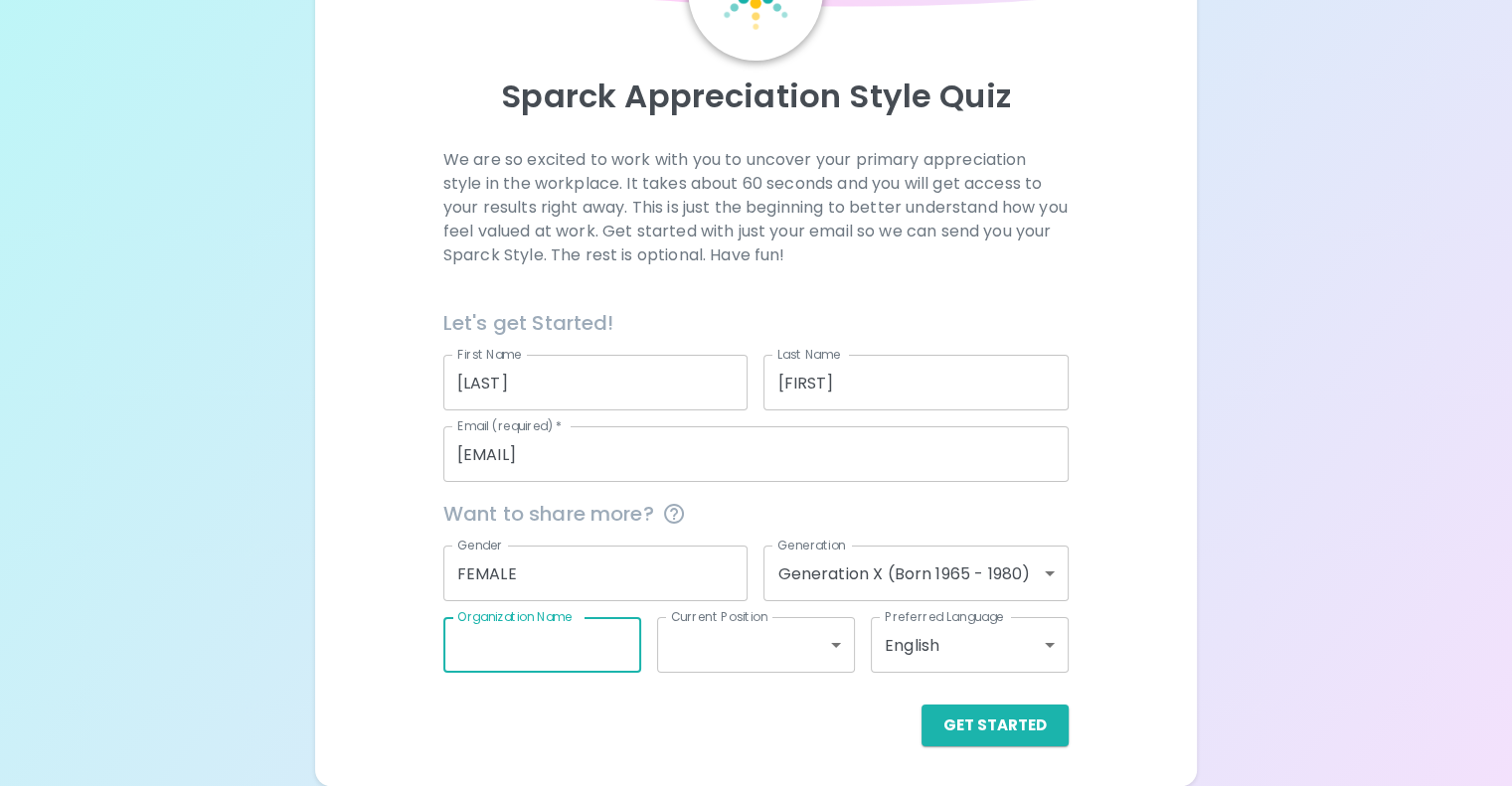 click on "Organization Name" at bounding box center (542, 645) 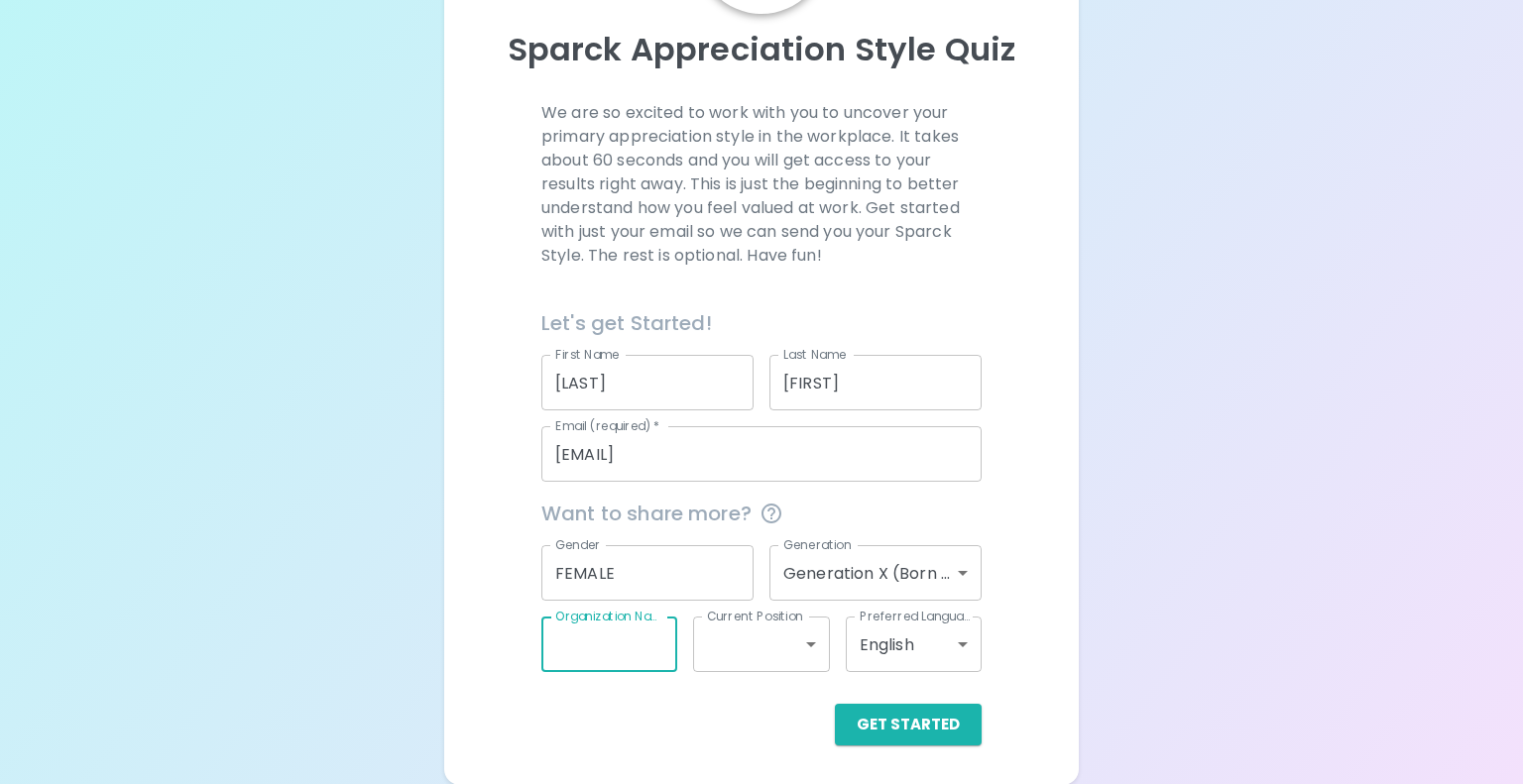 click on "Sparck Appreciation Style Quiz We are so excited to work with you to uncover your primary appreciation style in the workplace. It takes about 60 seconds and you will get access to your results right away. This is just the beginning to better understand how you feel valued at work. Get started with just your email so we can send you your Sparck Style. The rest is optional. Have fun! Let's get Started! First Name [FIRST] First Name Last Name [LAST] Last Name Email (required)   * [EMAIL] Email (required)   * Want to share more? Gender [GENDER] Gender Generation [GENERATION] (Born 1965 - 1980) generation_x Organization Name Organization Name Current Position ​ Current Position Preferred Language English en Preferred Language Get Started   English Español العربية‏ Português Got it" at bounding box center [762, 288] 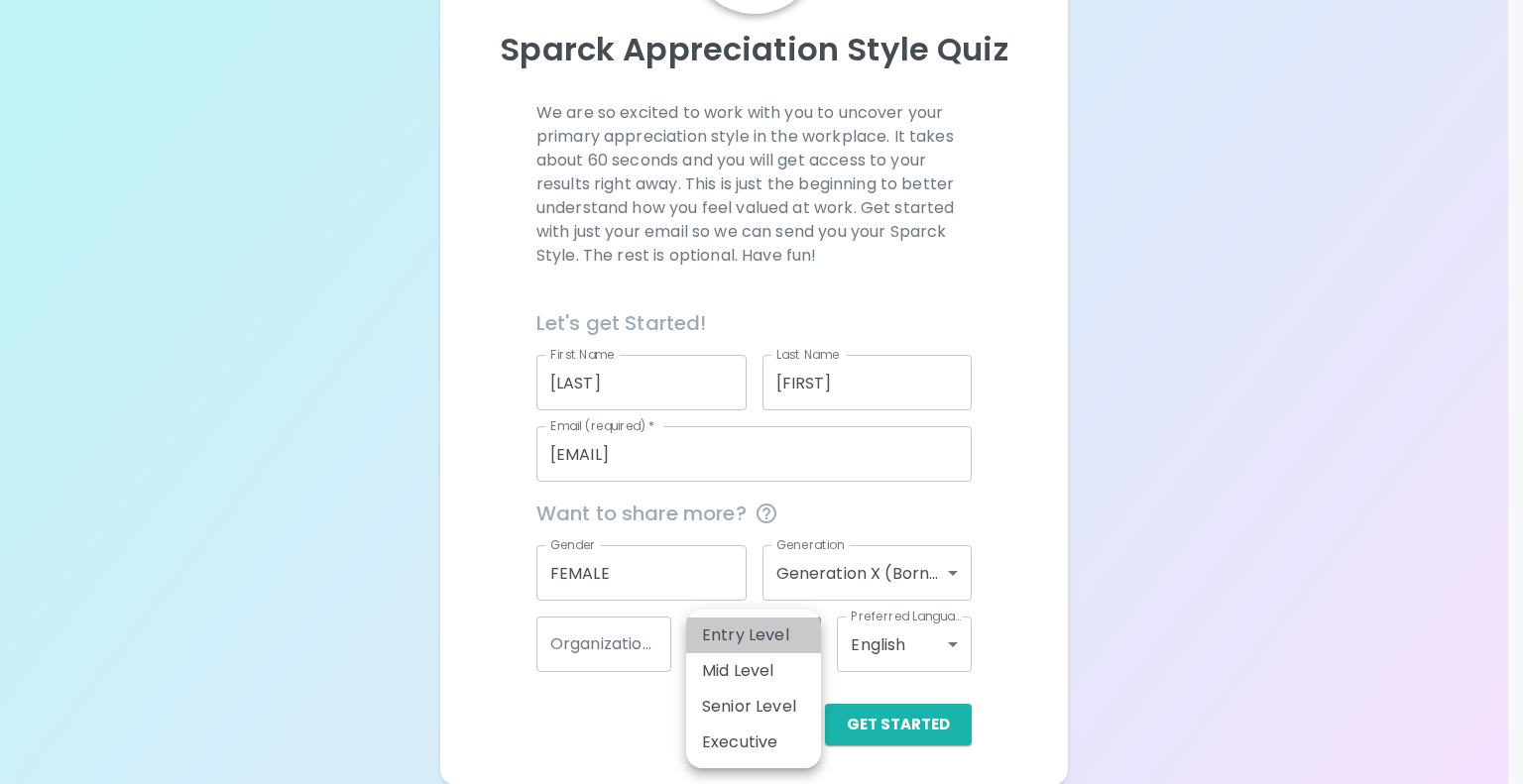 click on "Entry Level" at bounding box center (754, 635) 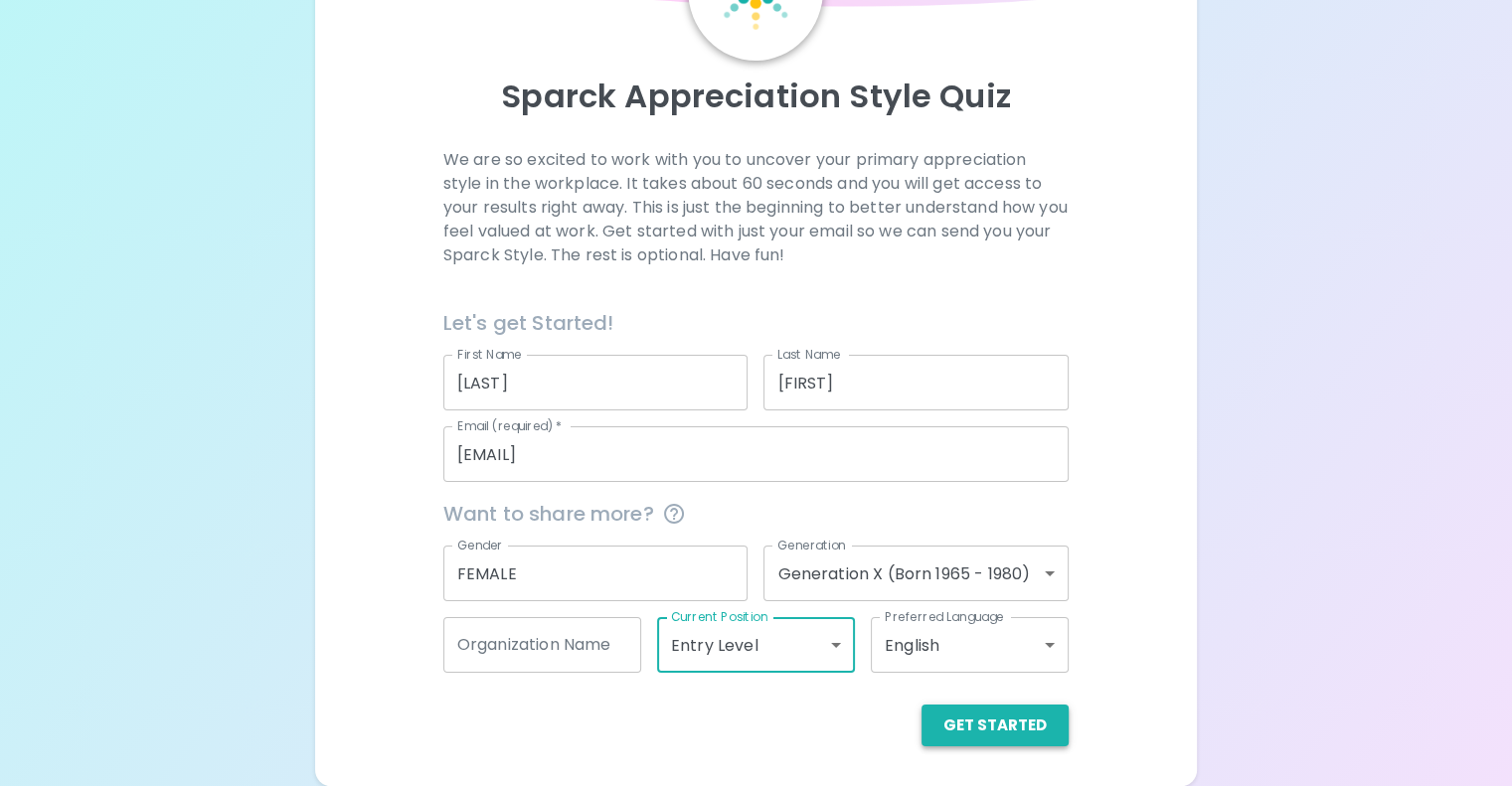 click on "Get Started" at bounding box center (995, 725) 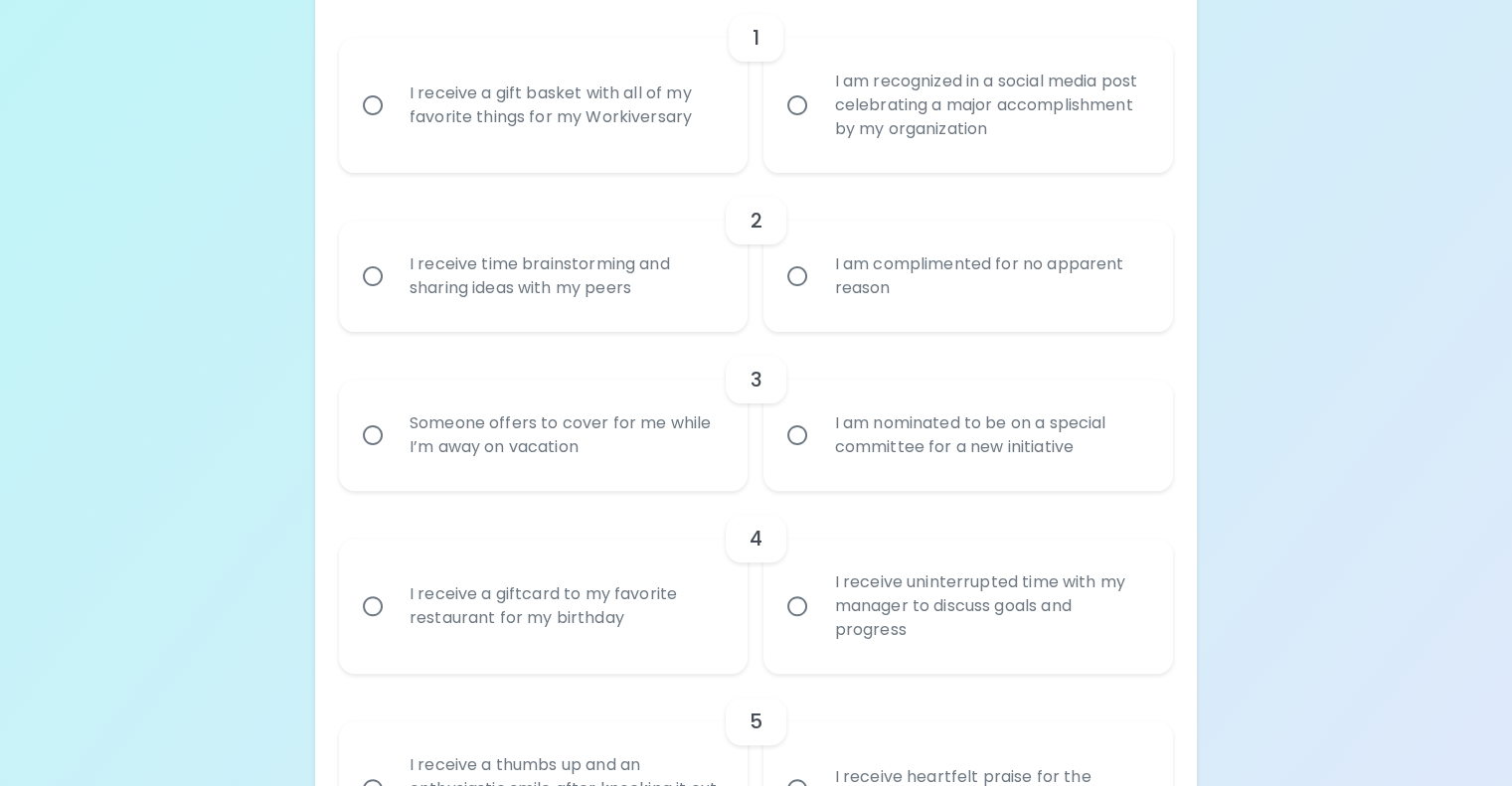 scroll, scrollTop: 495, scrollLeft: 0, axis: vertical 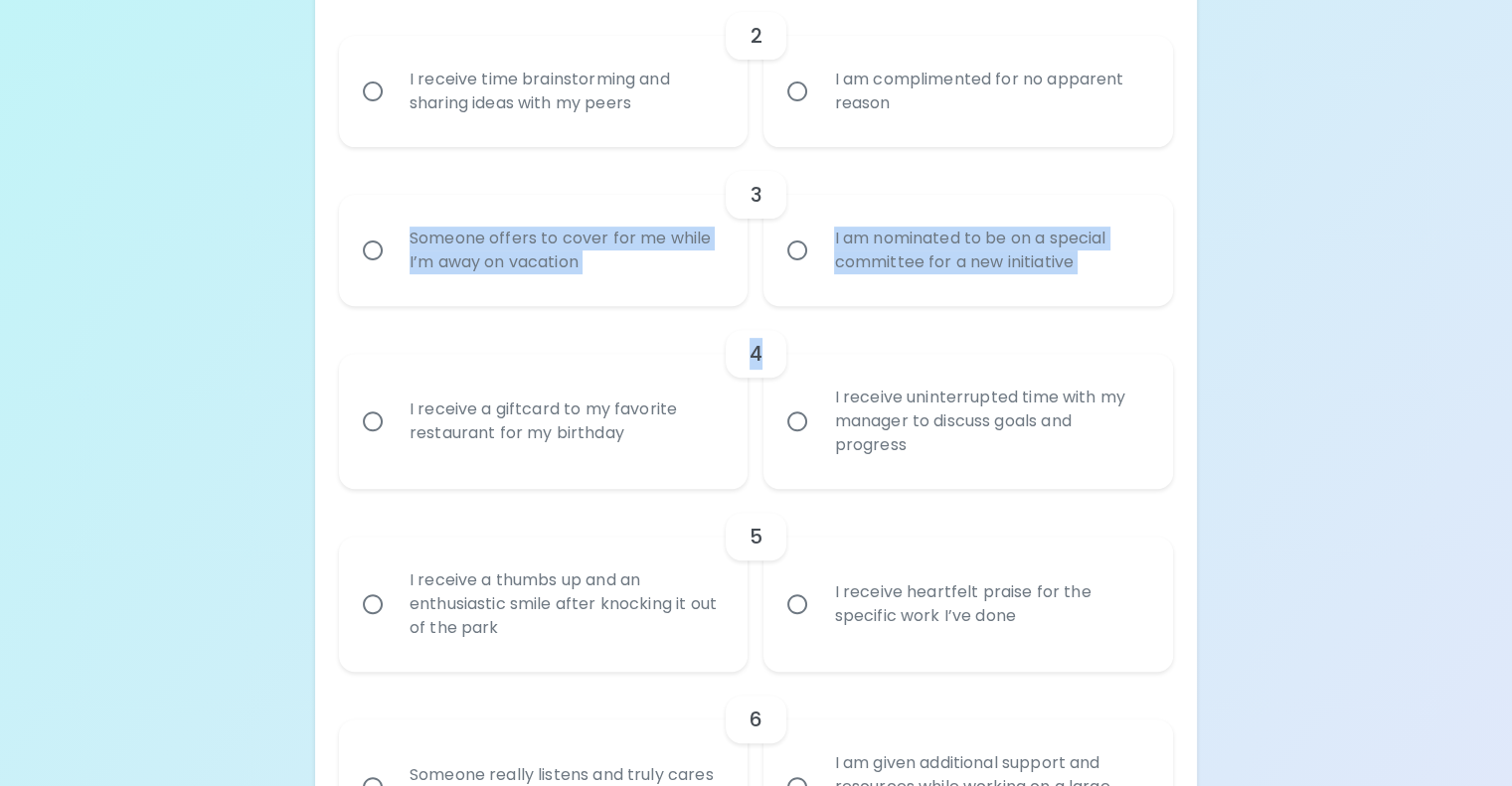 drag, startPoint x: 924, startPoint y: 725, endPoint x: 454, endPoint y: 337, distance: 609.46206 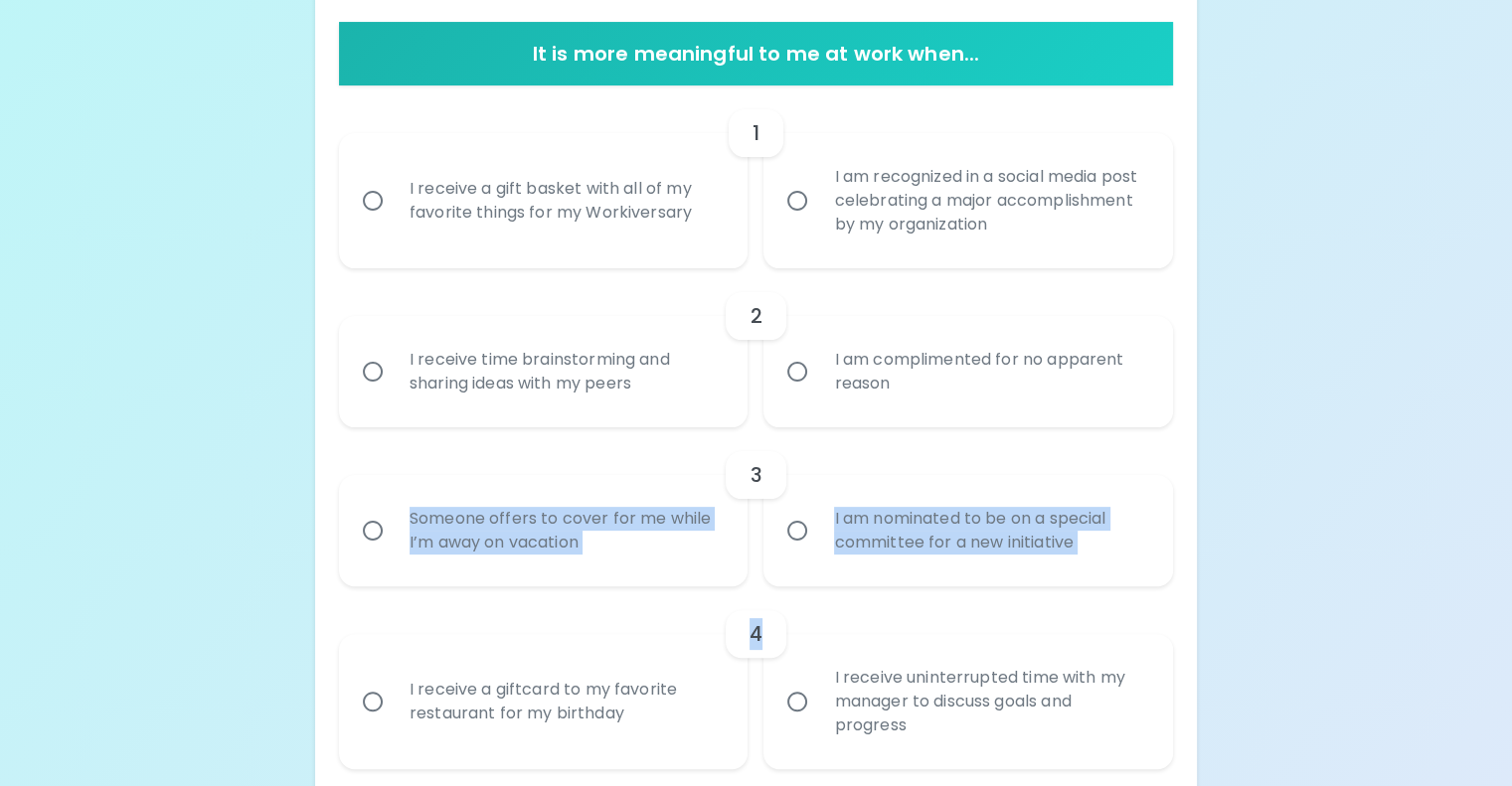 scroll, scrollTop: 390, scrollLeft: 0, axis: vertical 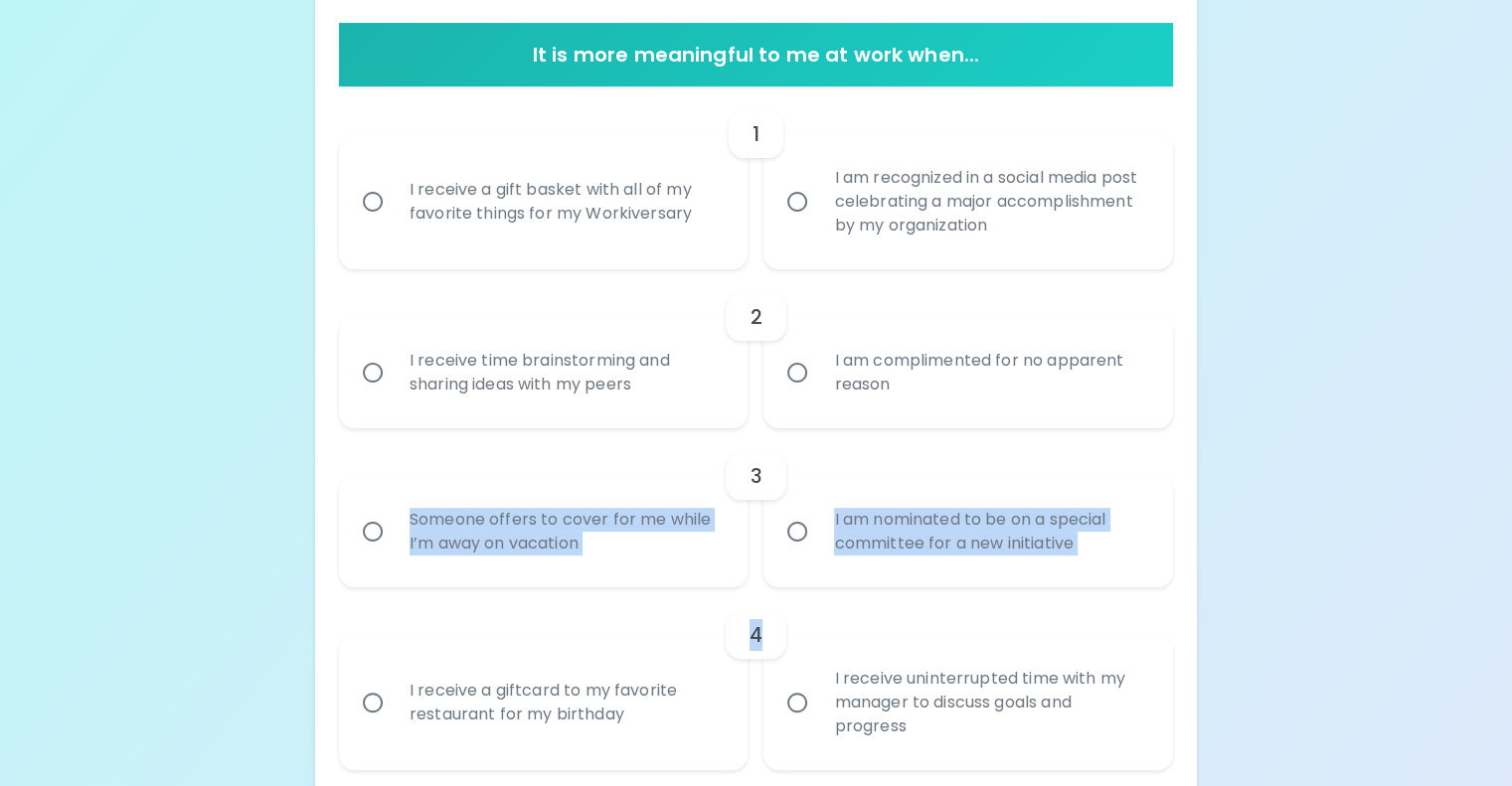 click on "Uncover Your Sparck Appreciation Style This quick quiz will help you determine your primary appreciation style in the workplace. Don’t overthink it, pick the option that fits you best. Let the fun begin! It is more meaningful to me at work when... 1 I receive a gift basket with all of my favorite things for my Workiversary I am recognized in a social media post celebrating a major accomplishment by my organization 2 I receive time brainstorming and sharing ideas with my peers  I am complimented for no apparent reason 3 Someone offers to cover for me while I’m away on vacation I am nominated to be on a special committee for a new initiative 4 I receive a giftcard to my favorite restaurant for my birthday I receive uninterrupted time with my manager to discuss goals and progress 5 I receive a thumbs up and an enthusiastic smile after knocking it out of the park I receive heartfelt praise for the specific work I’ve done 6 Someone really listens and truly cares about how I am feeling 7 8 9 10 11 12 13 14 15" at bounding box center [756, 1196] 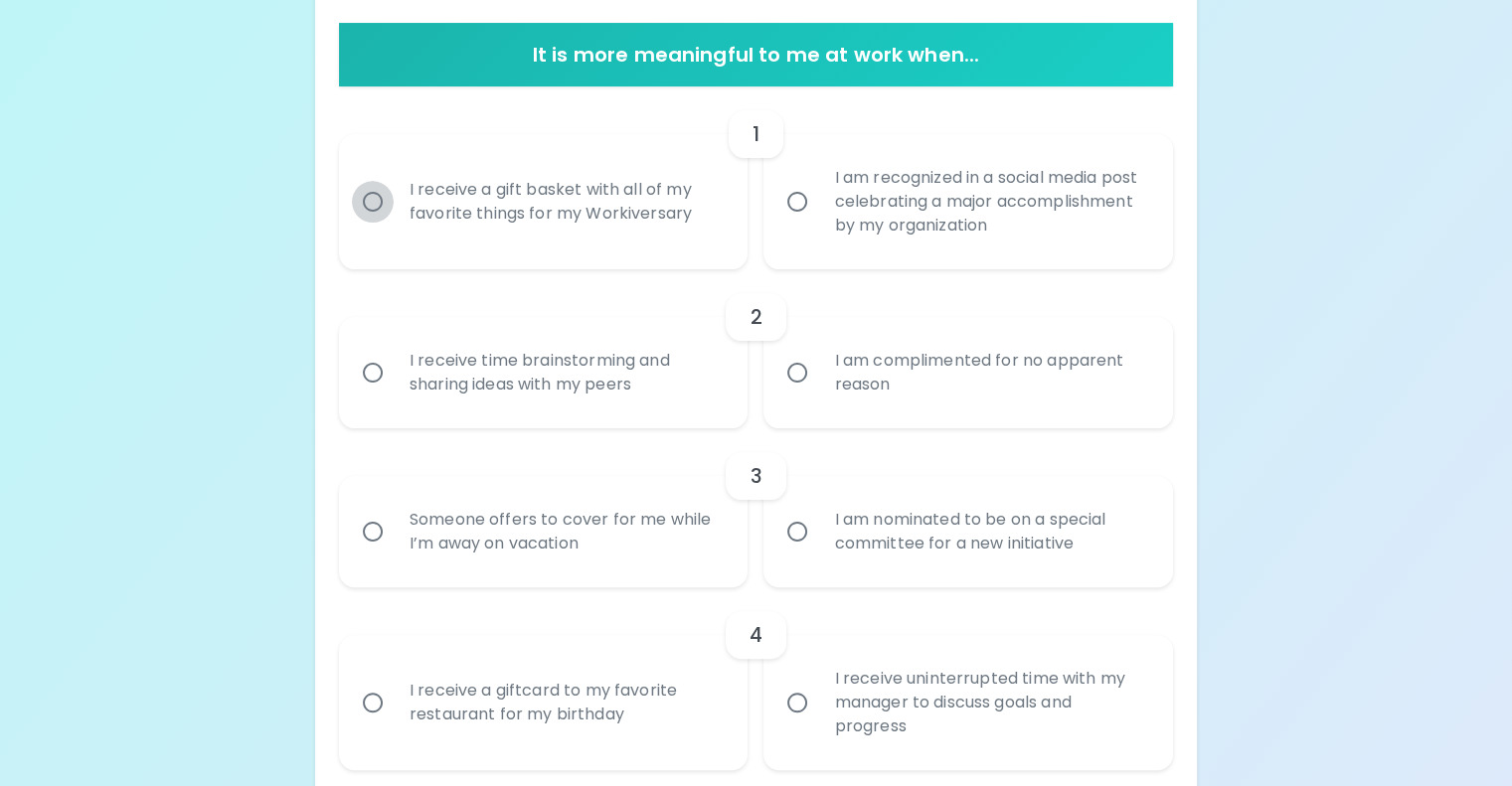 click on "I receive a gift basket with all of my favorite things for my Workiversary" at bounding box center [373, 202] 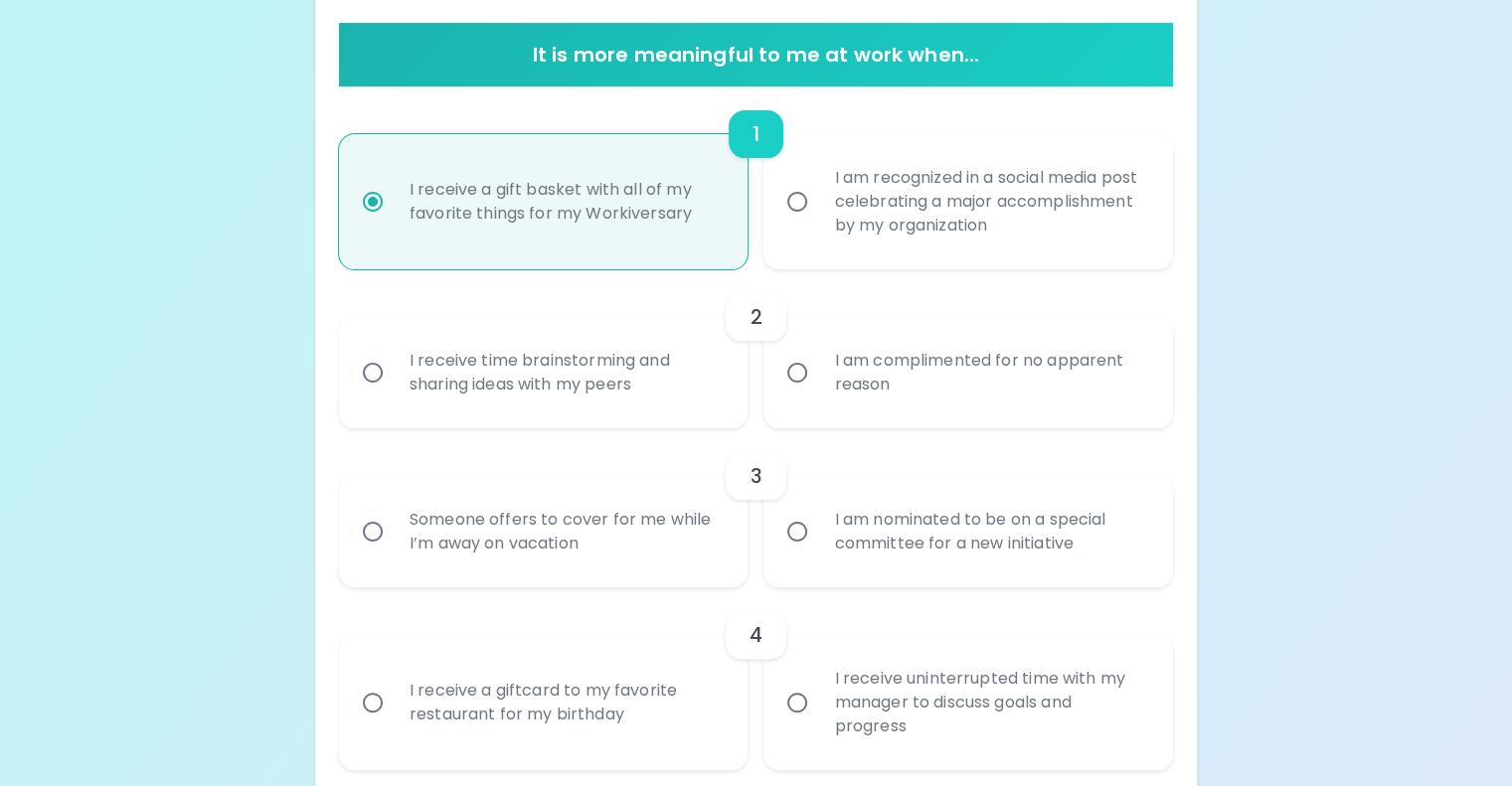 scroll, scrollTop: 549, scrollLeft: 0, axis: vertical 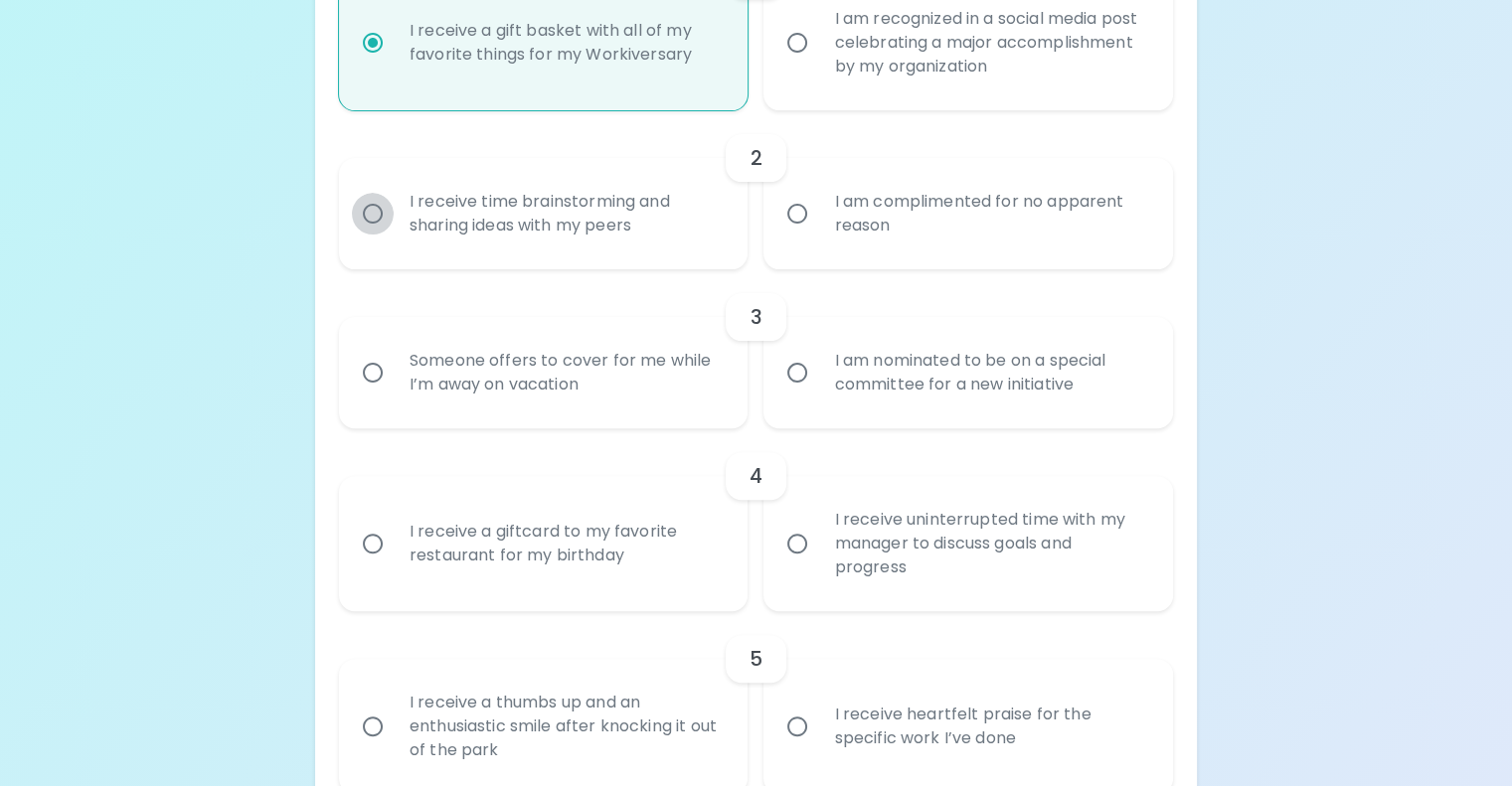 click on "I receive time brainstorming and sharing ideas with my peers" at bounding box center [373, 214] 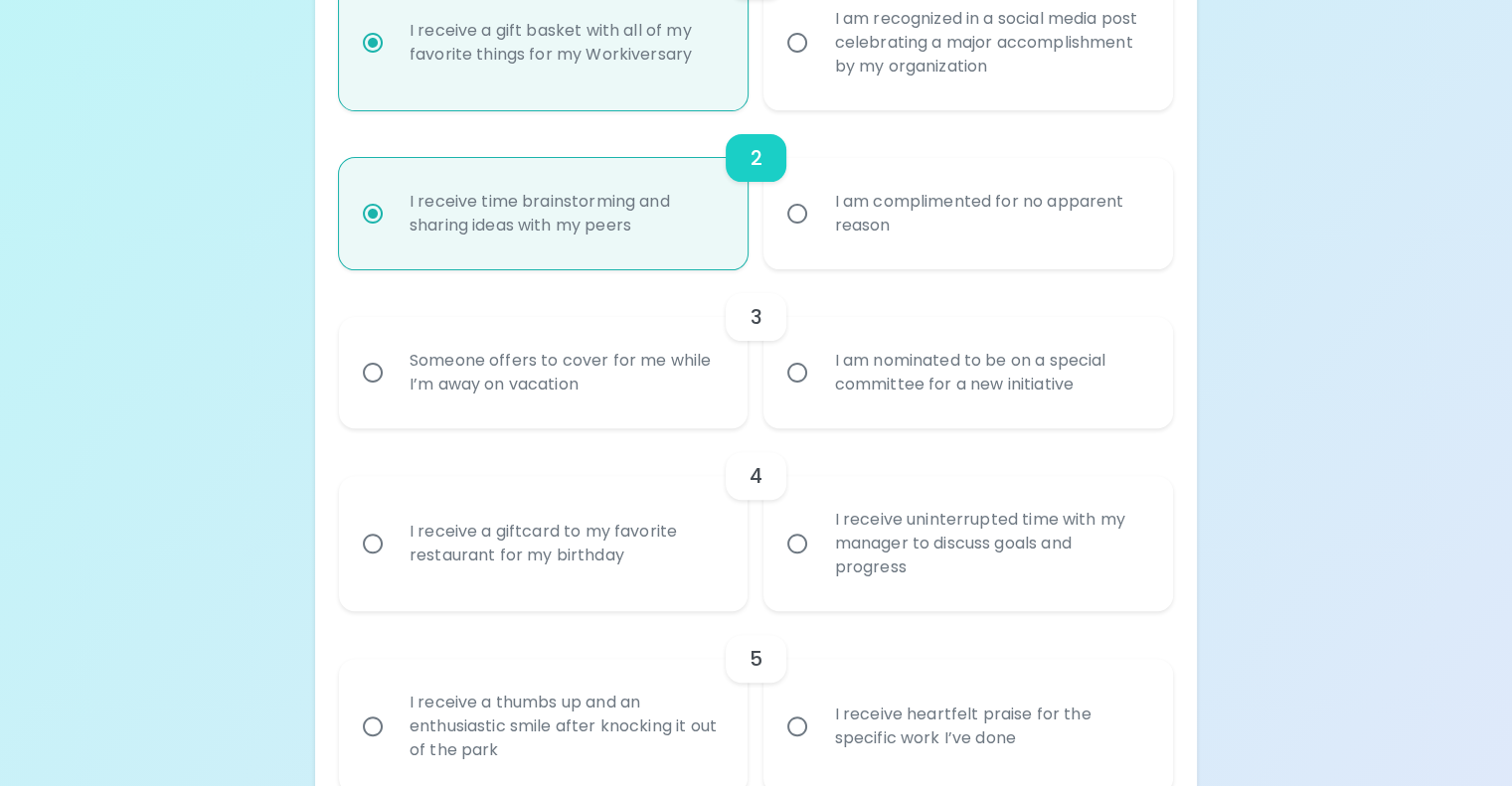 scroll, scrollTop: 707, scrollLeft: 0, axis: vertical 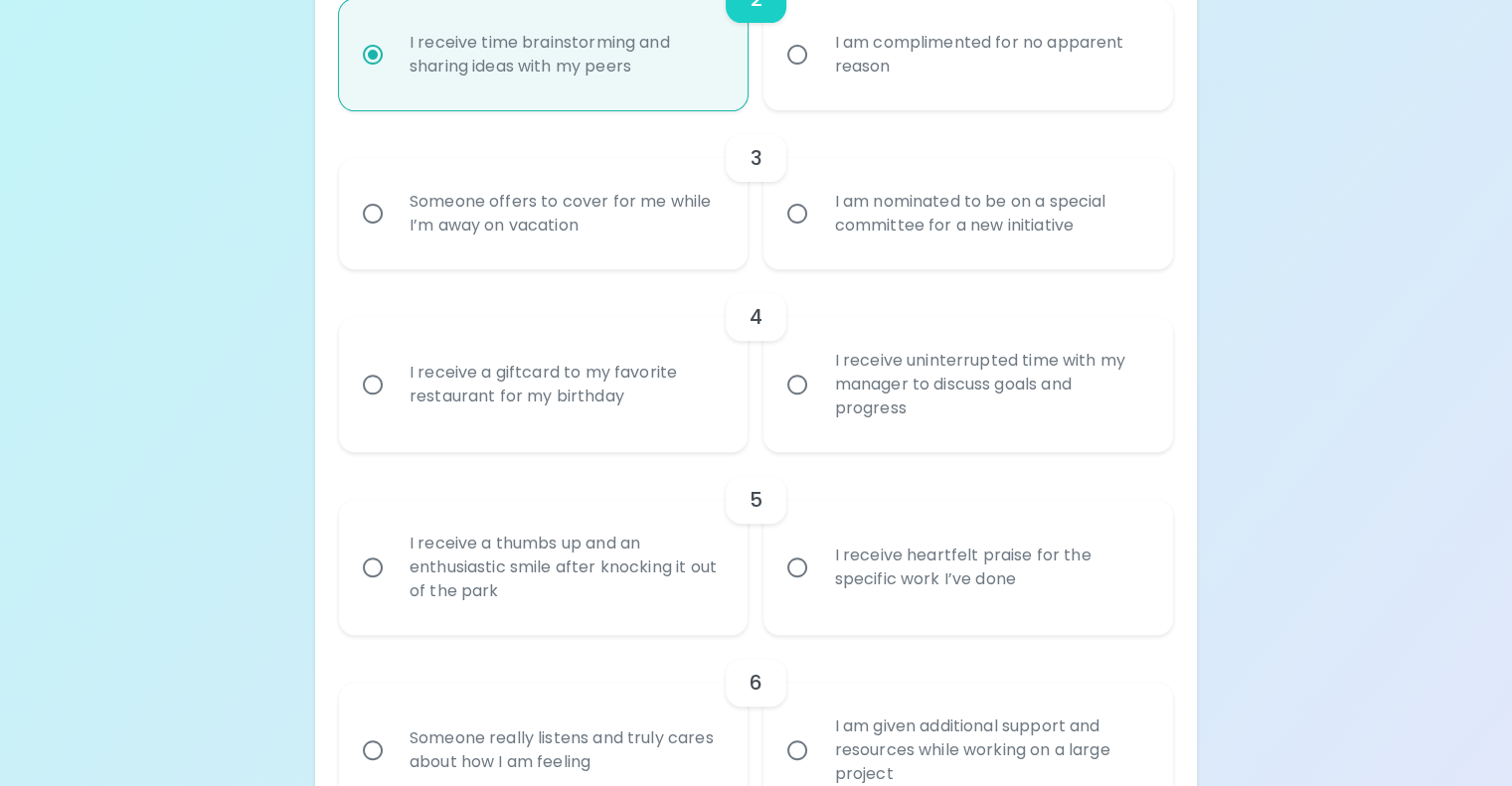 radio on "true" 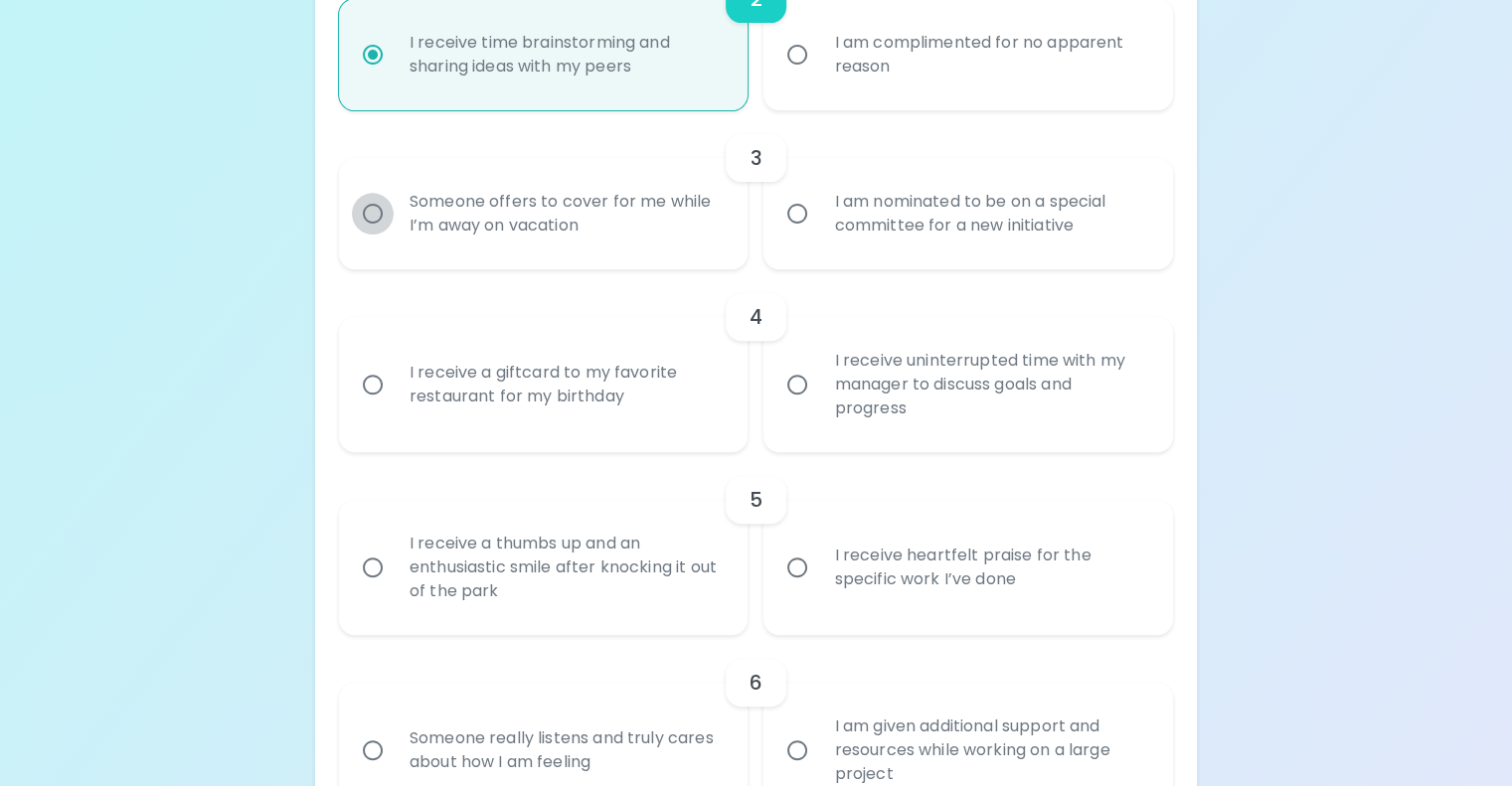 click on "Someone offers to cover for me while I’m away on vacation" at bounding box center [373, 214] 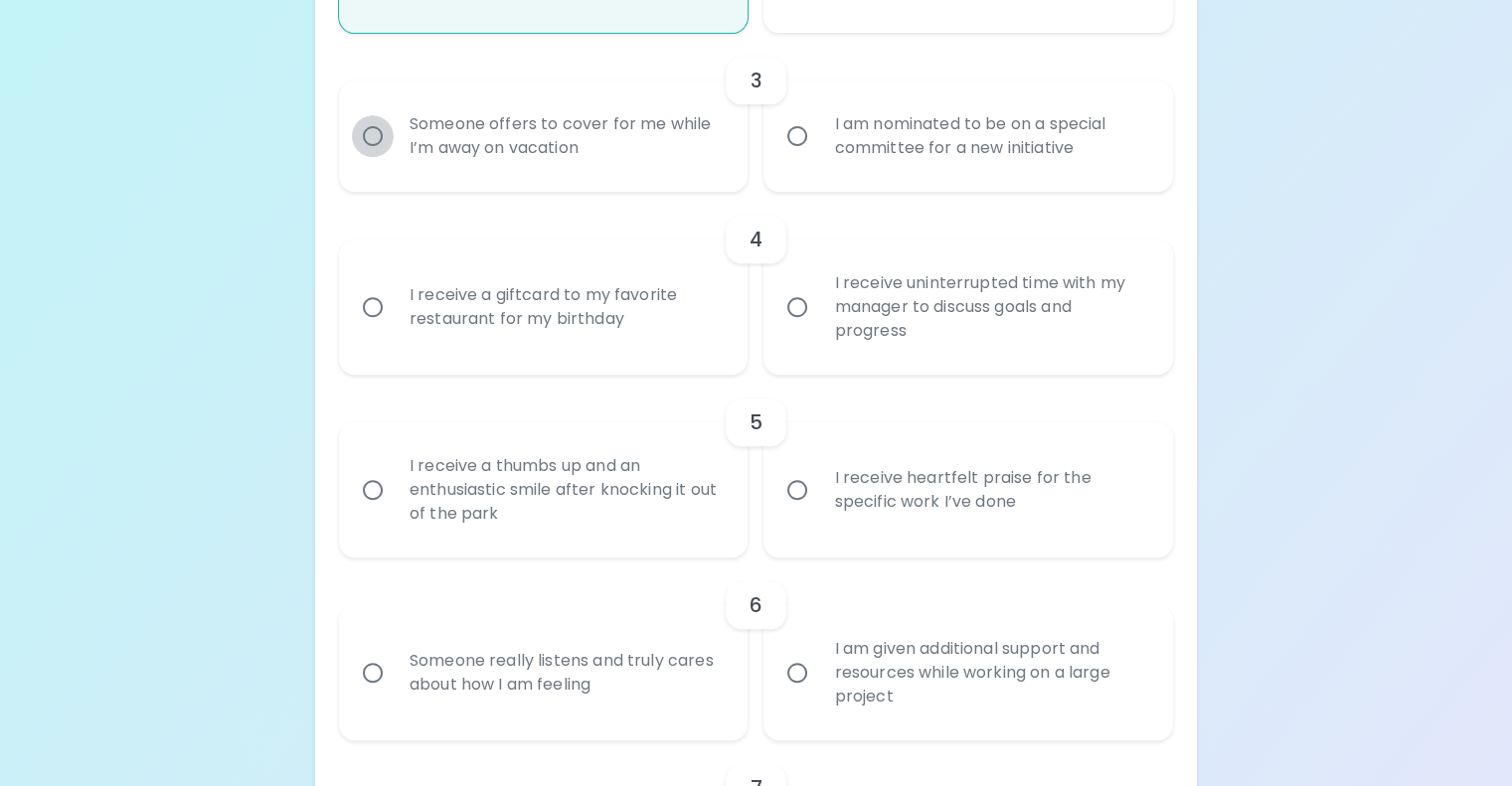 scroll, scrollTop: 866, scrollLeft: 0, axis: vertical 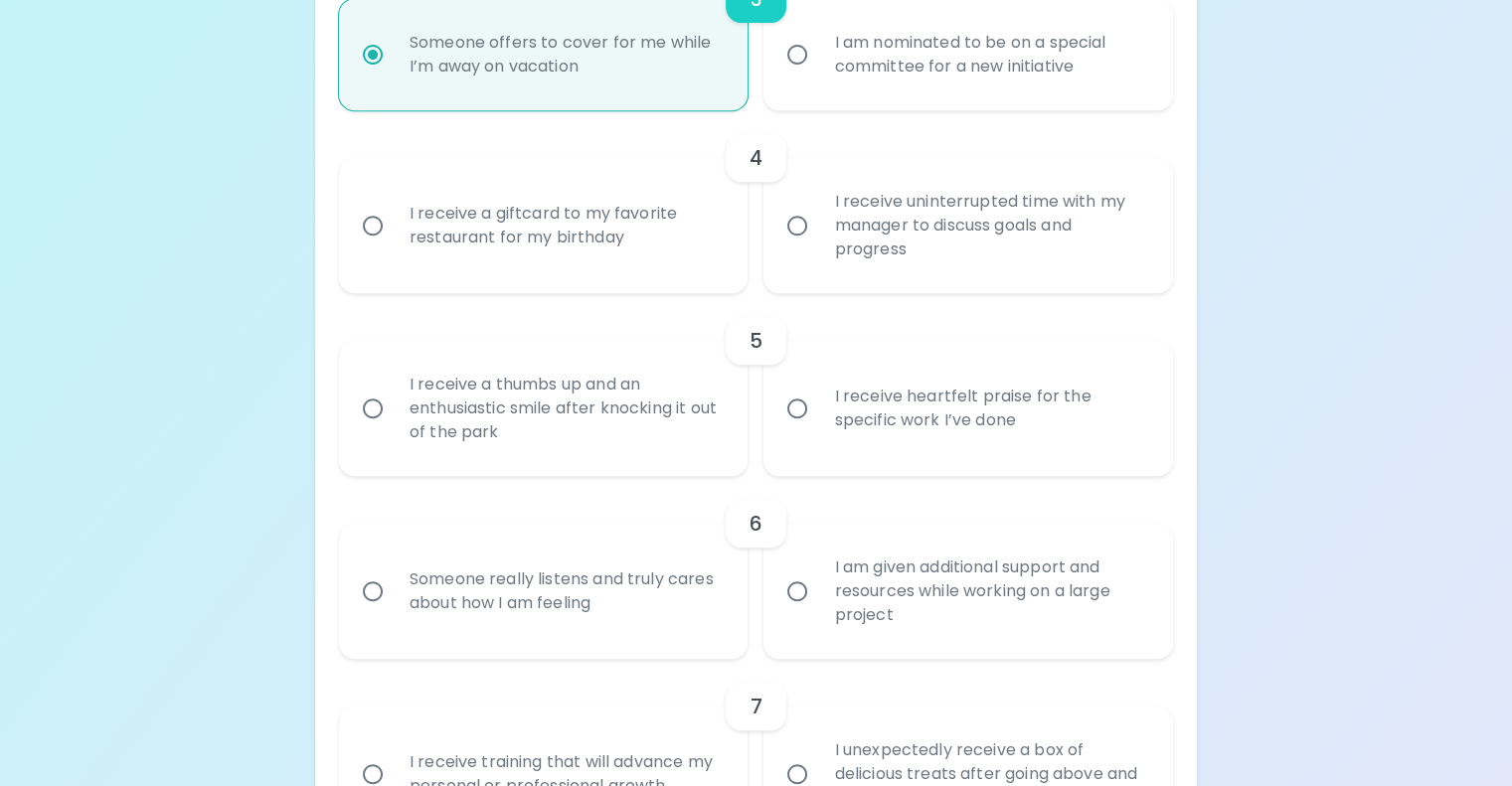 radio on "true" 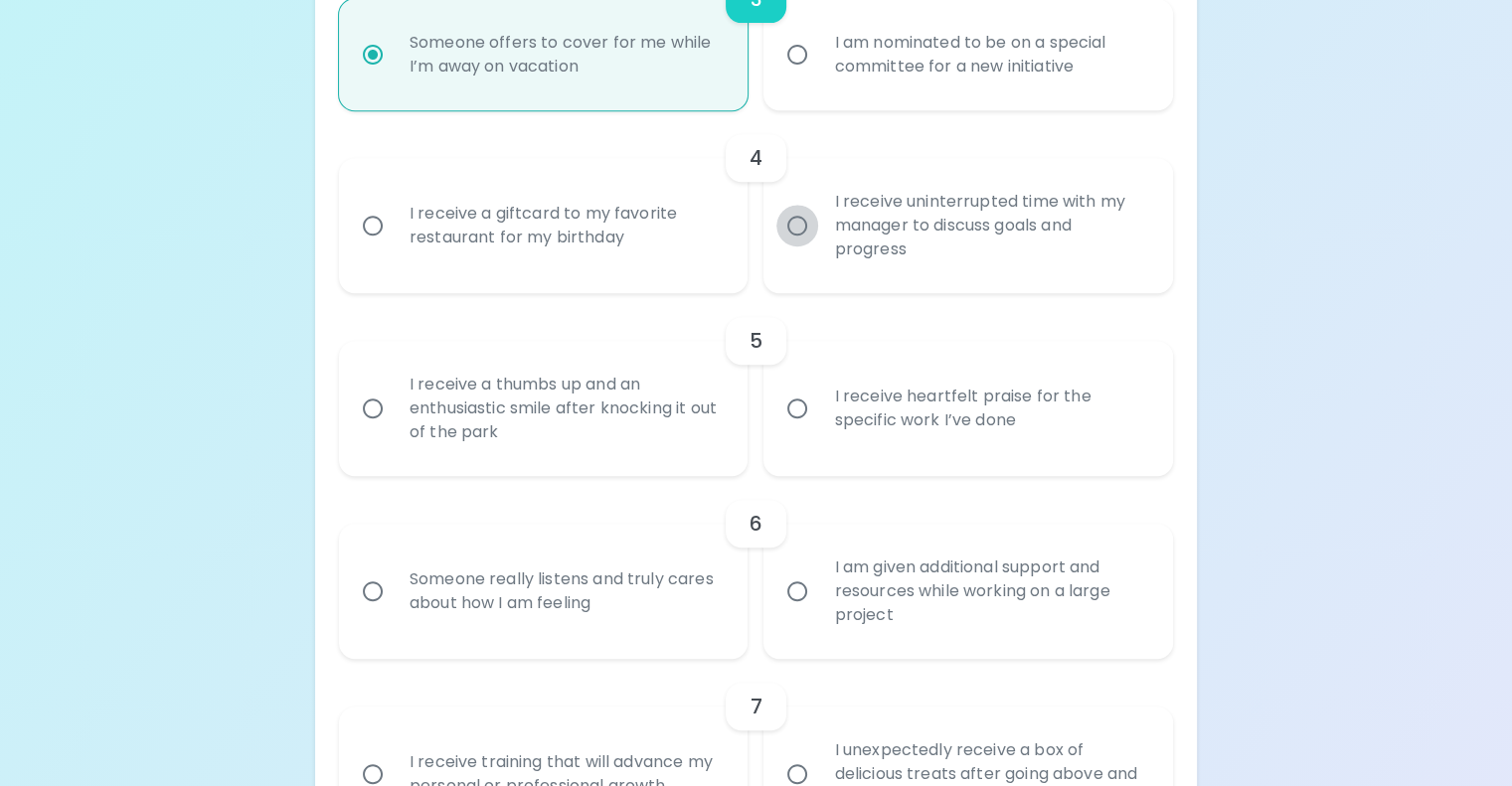 click on "I receive uninterrupted time with my manager to discuss goals and progress" at bounding box center (797, 226) 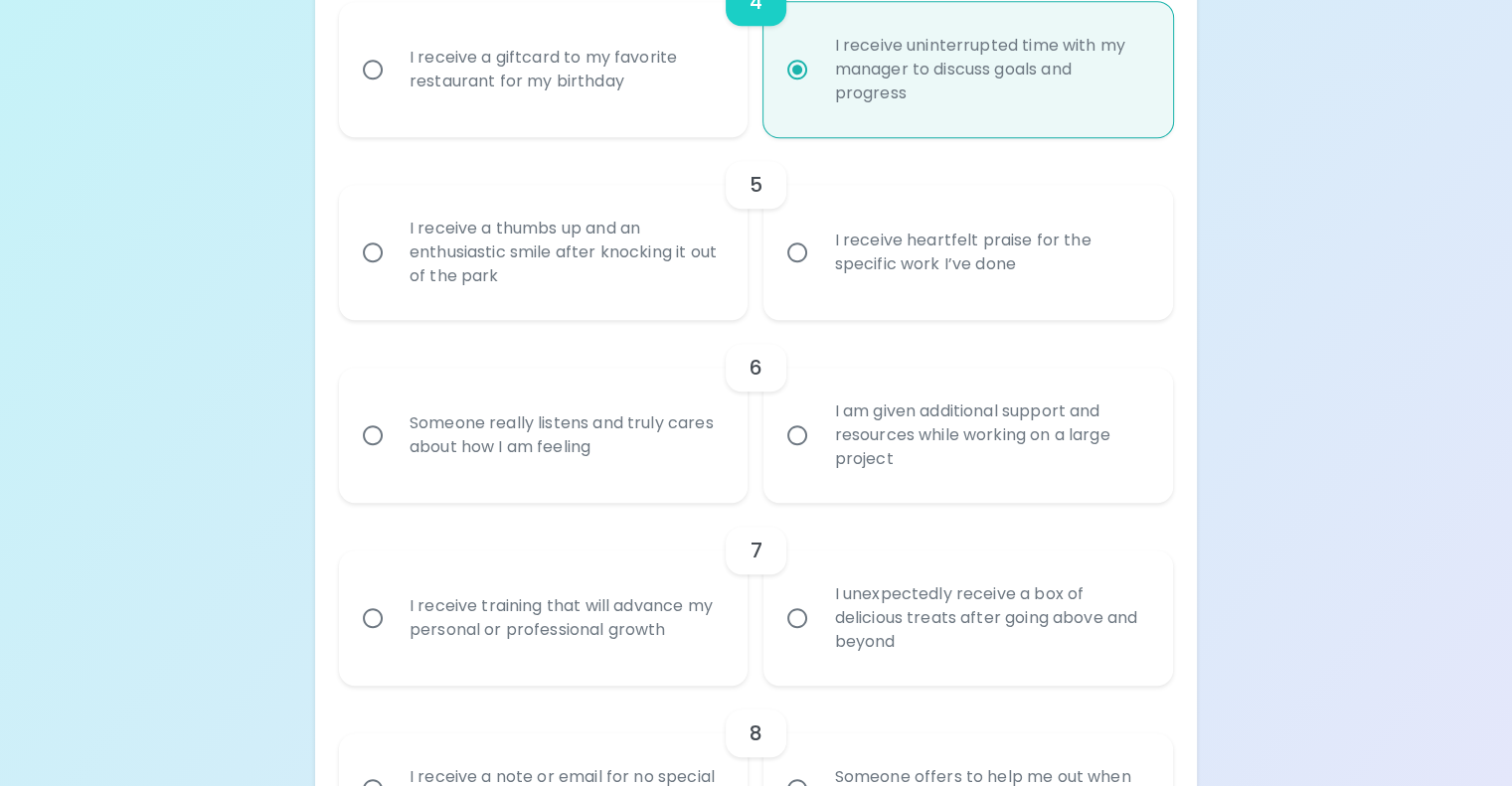 scroll, scrollTop: 1025, scrollLeft: 0, axis: vertical 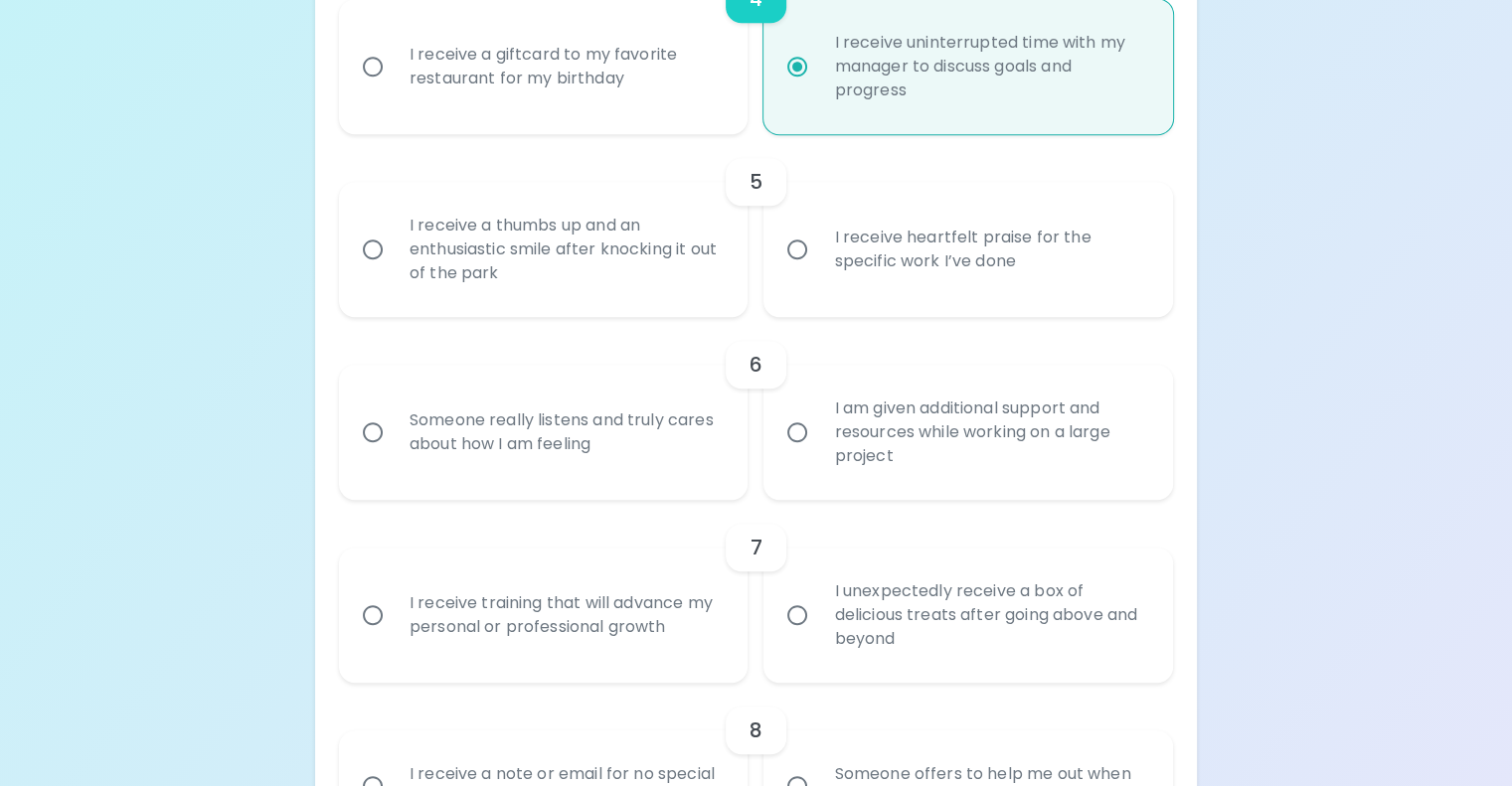 radio on "true" 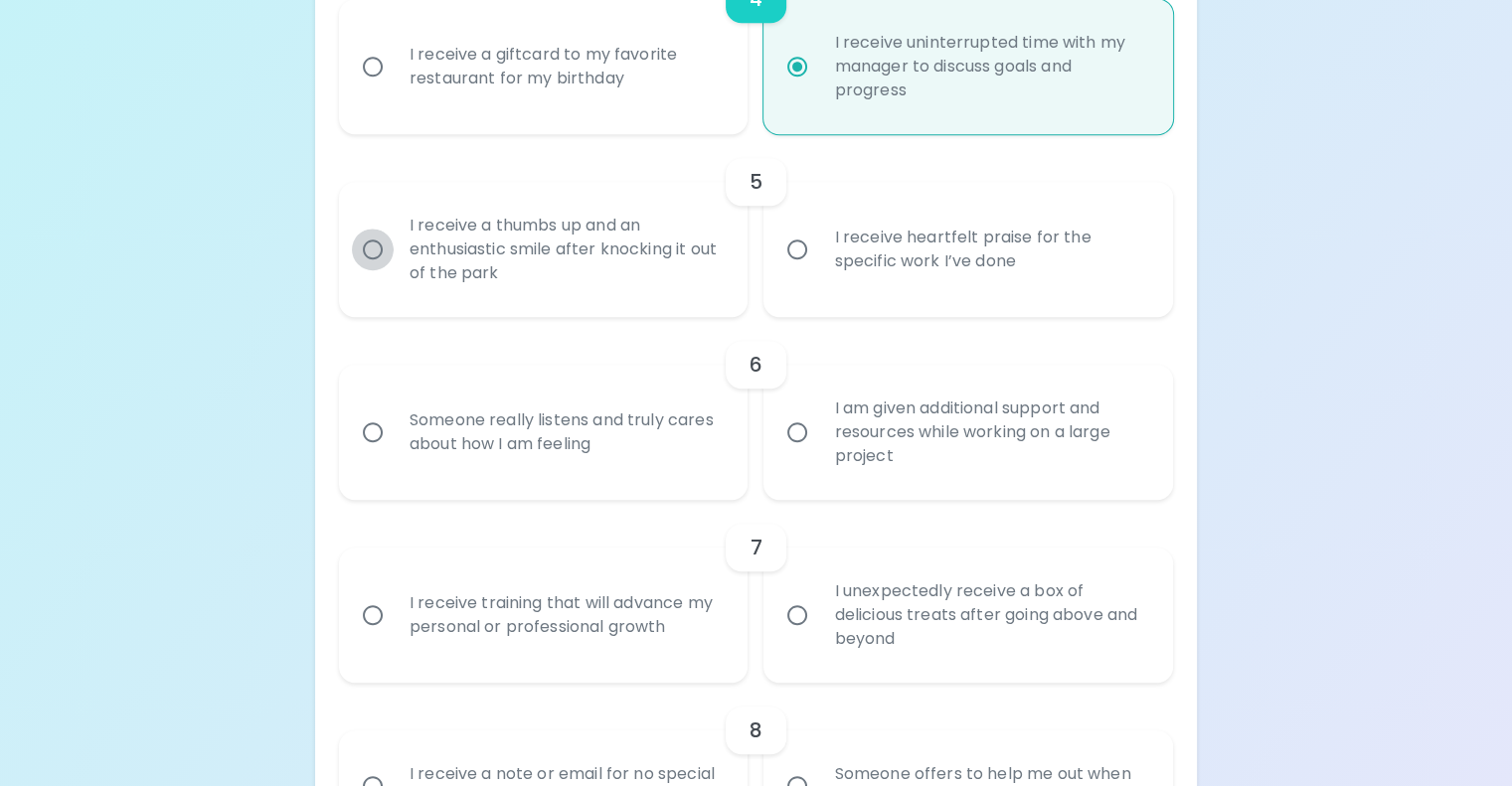 click on "I receive a thumbs up and an enthusiastic smile after knocking it out of the park" at bounding box center (373, 249) 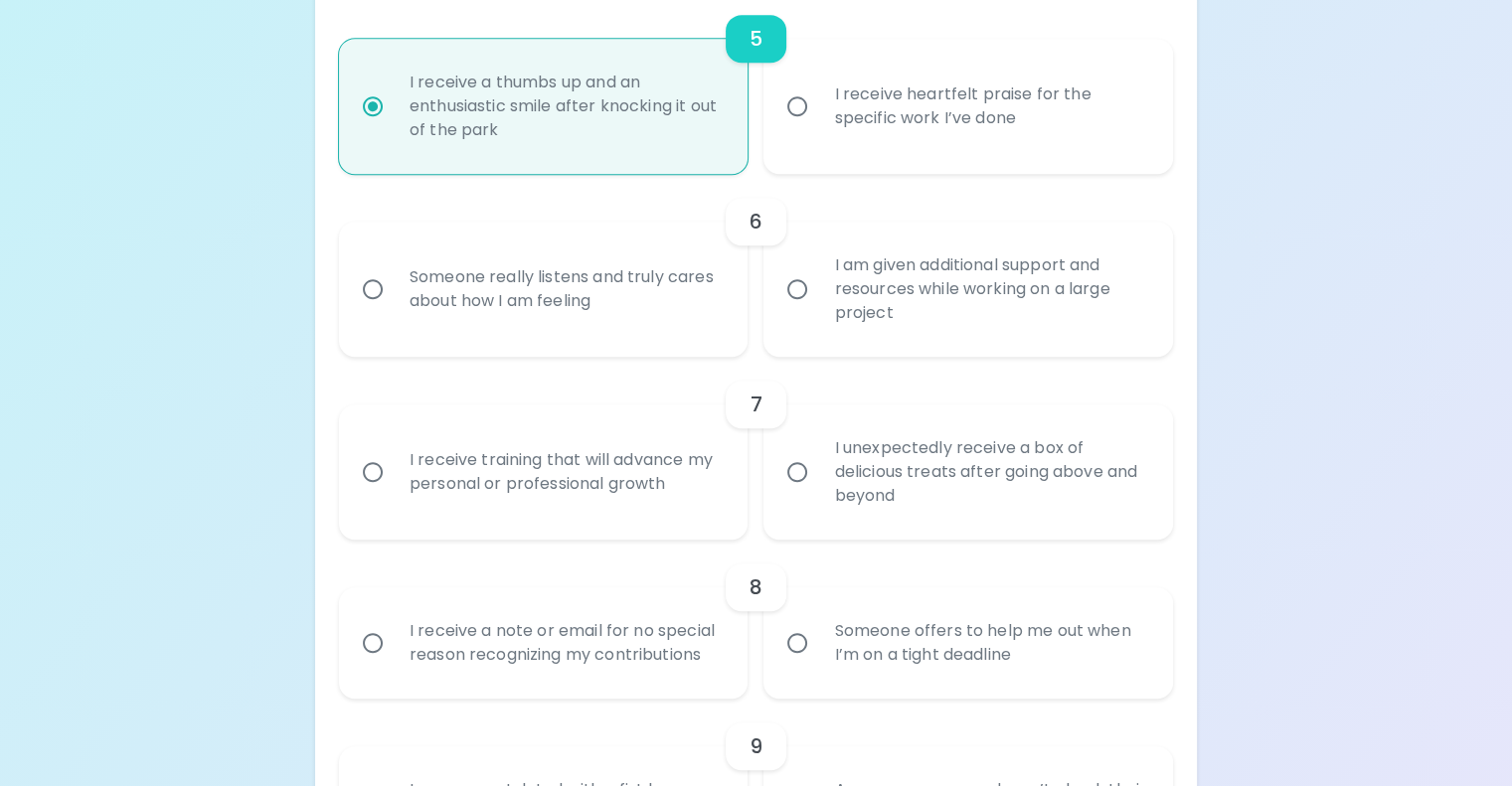 scroll, scrollTop: 1184, scrollLeft: 0, axis: vertical 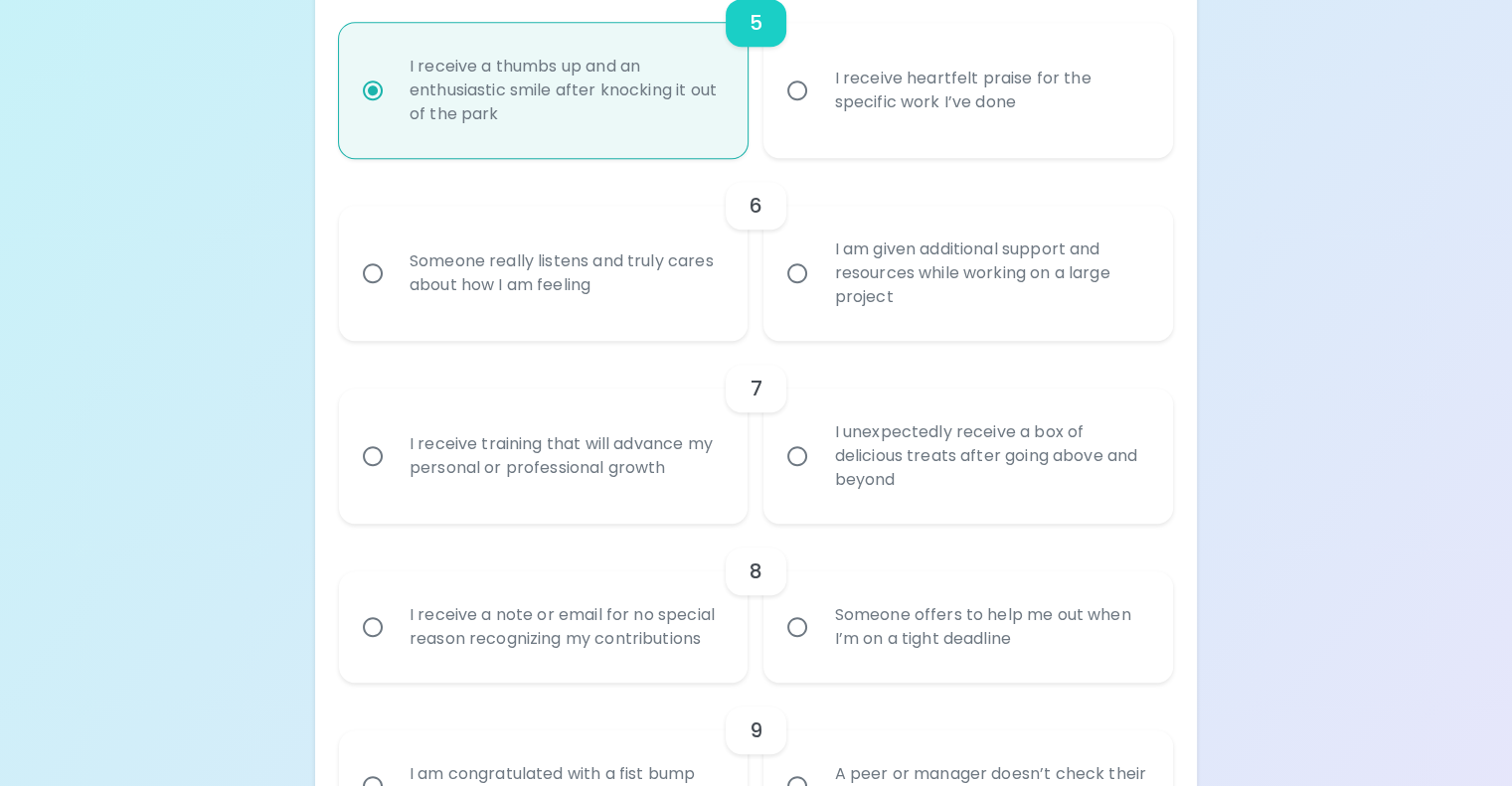radio on "true" 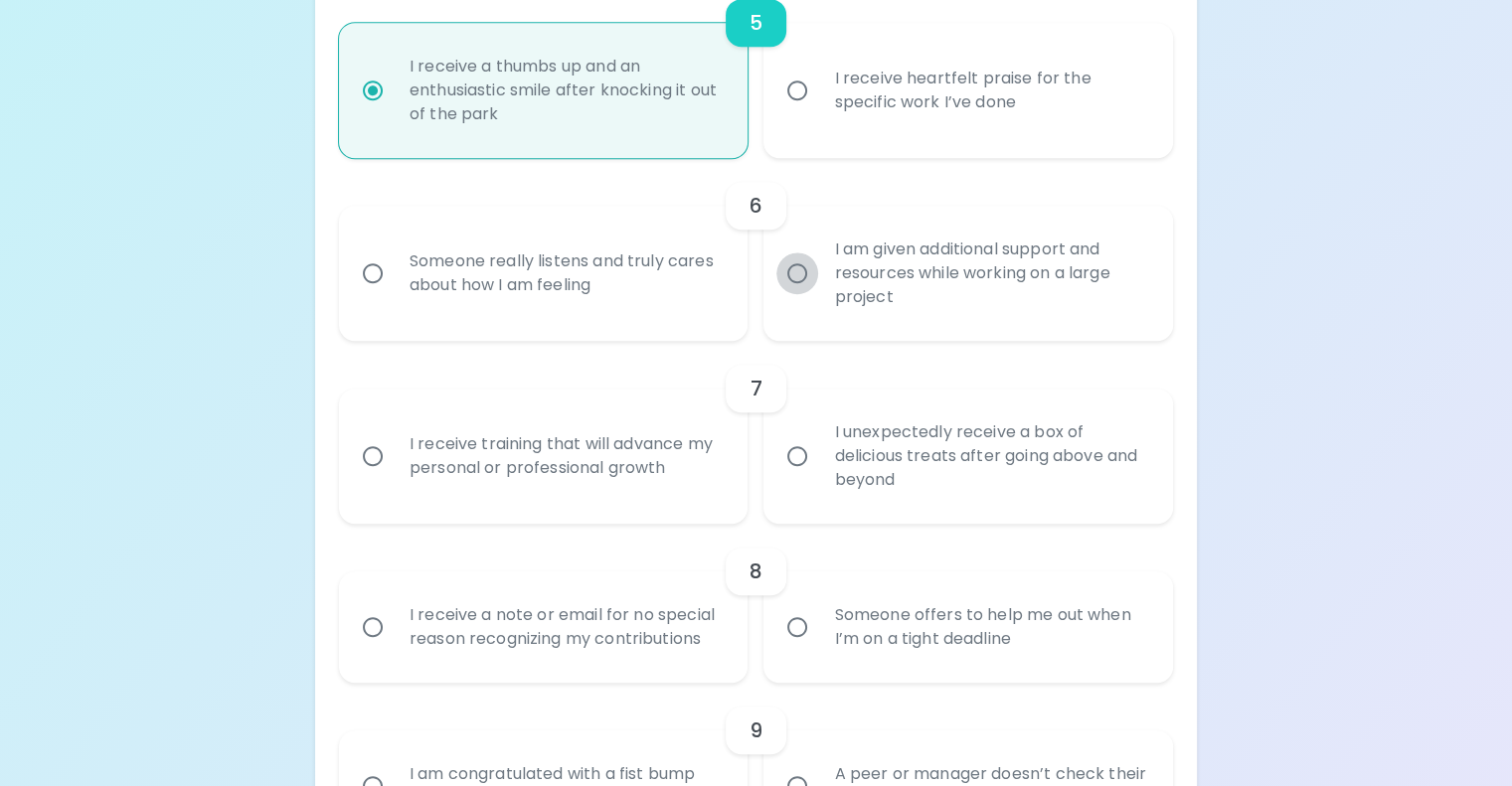 click on "I am given additional support and resources while working on a large project" at bounding box center [797, 273] 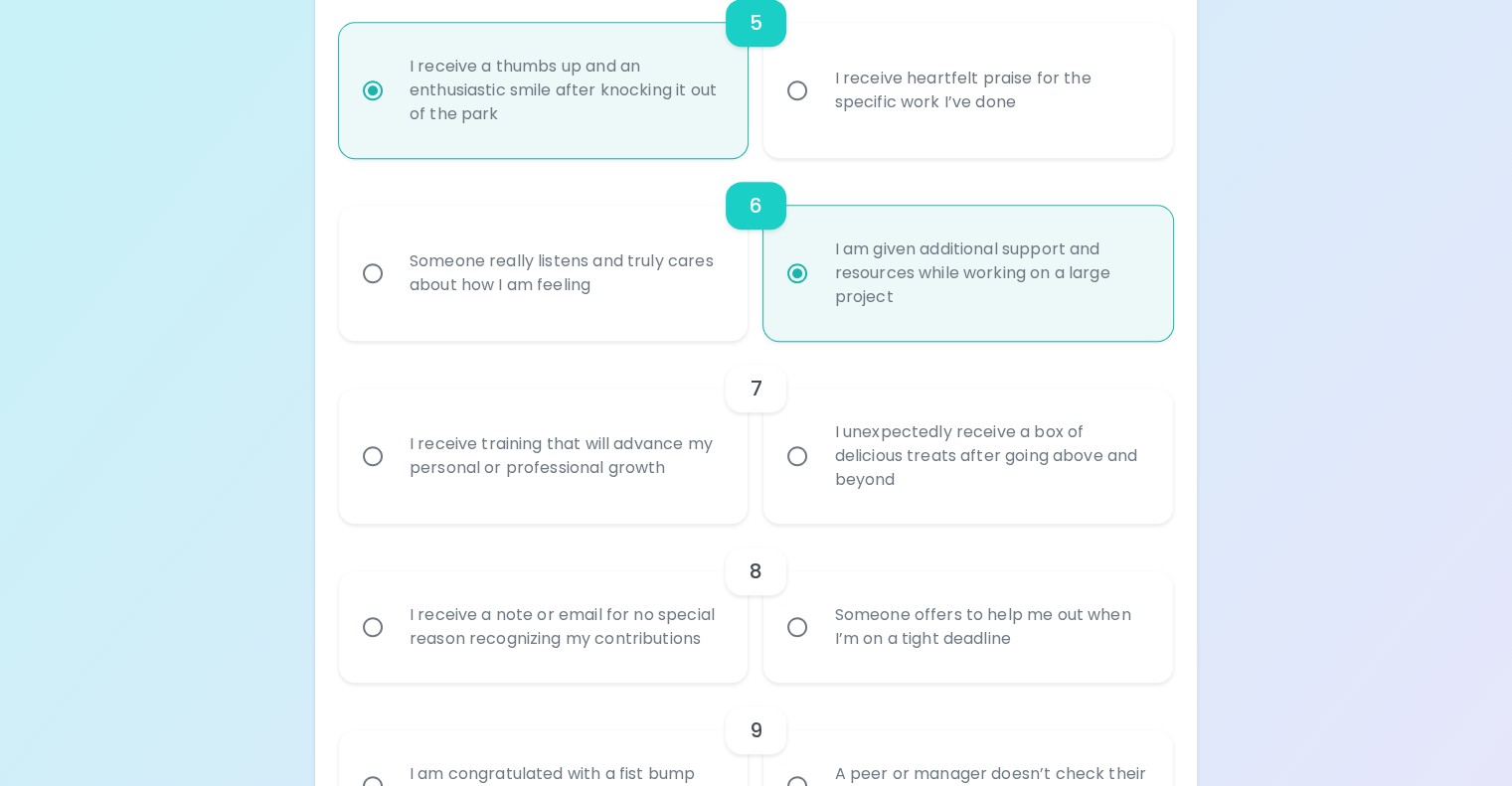 scroll, scrollTop: 1343, scrollLeft: 0, axis: vertical 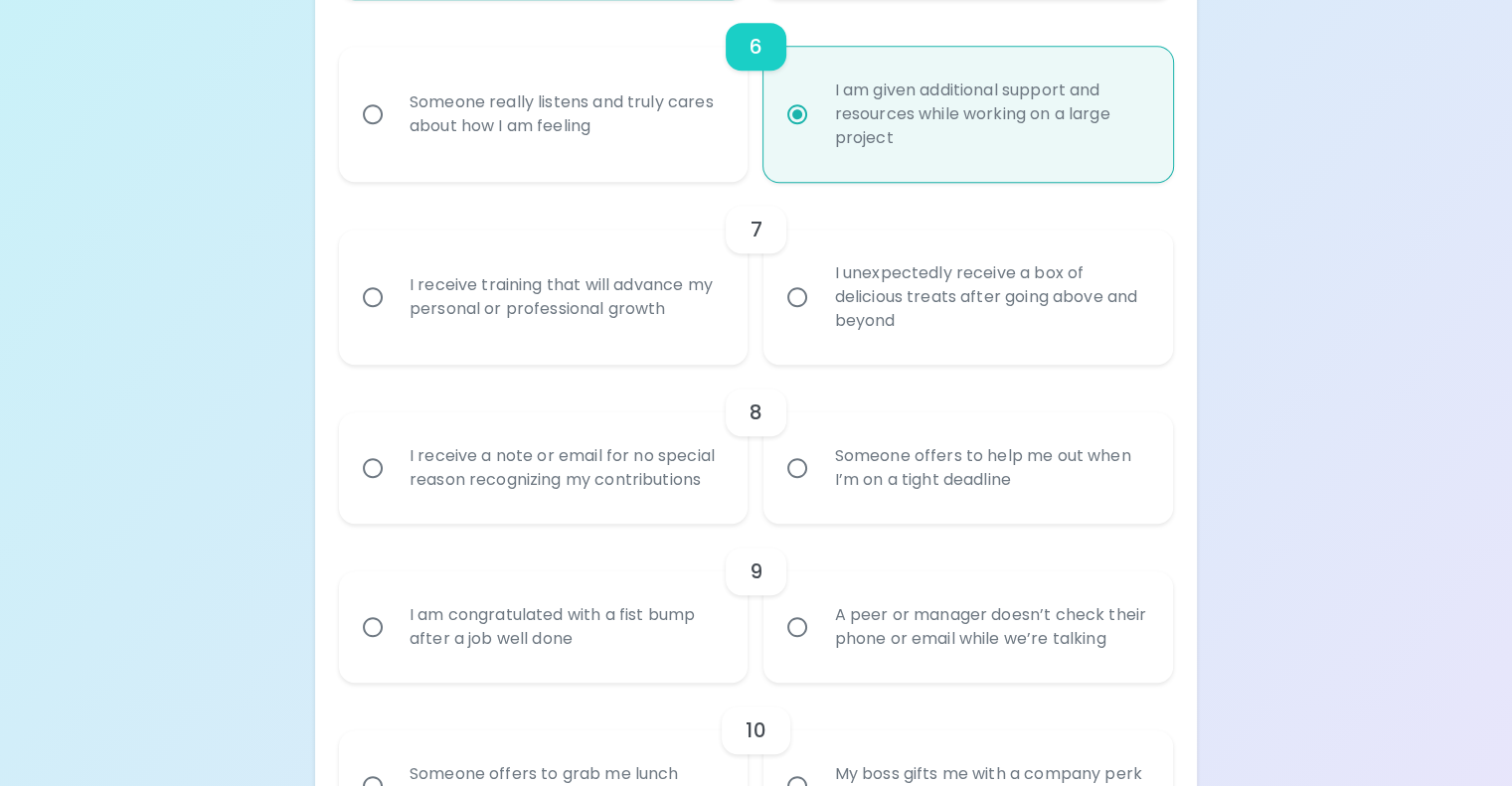 radio on "true" 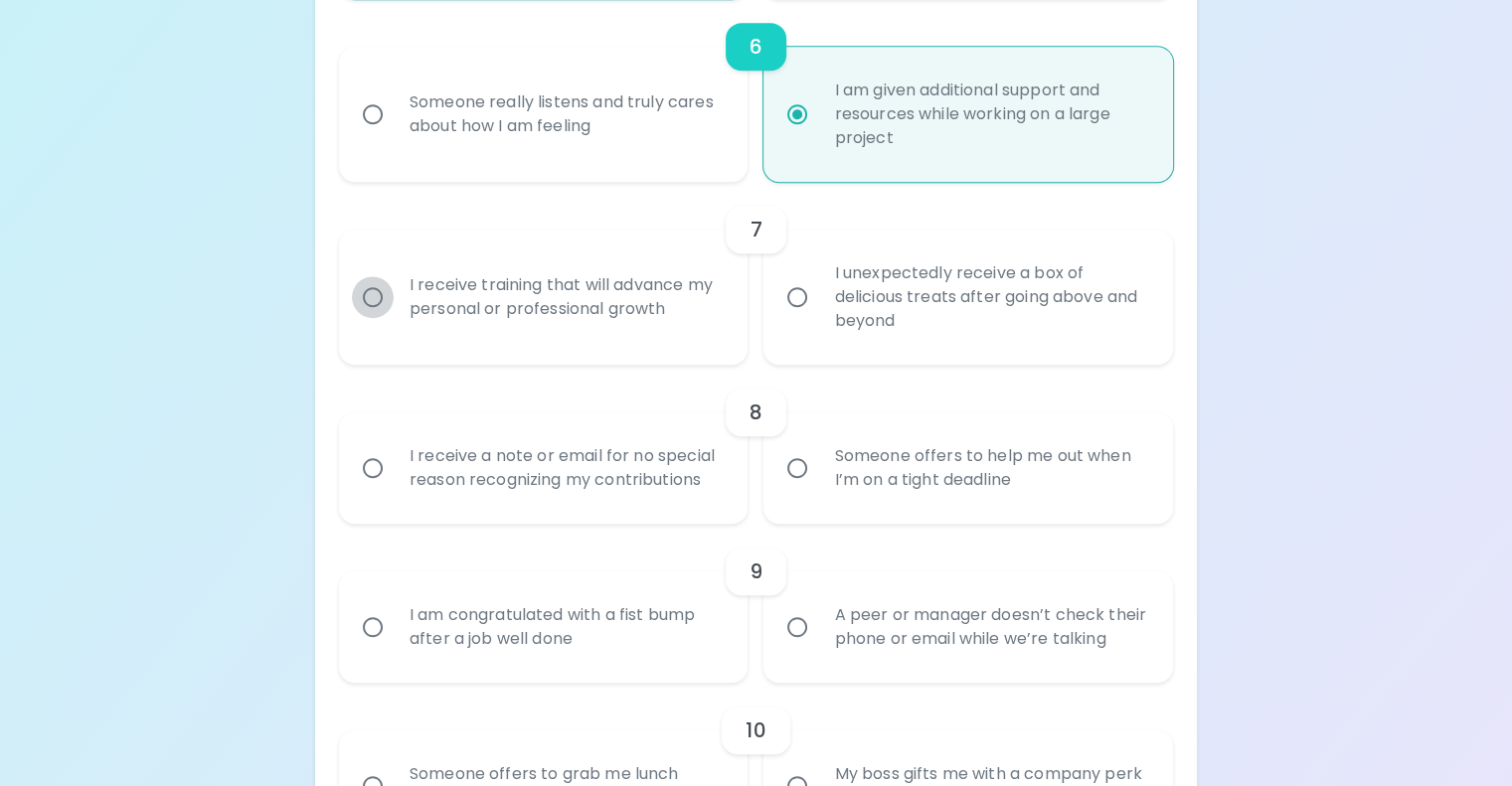 click on "I receive training that will advance my personal or professional growth" at bounding box center [373, 297] 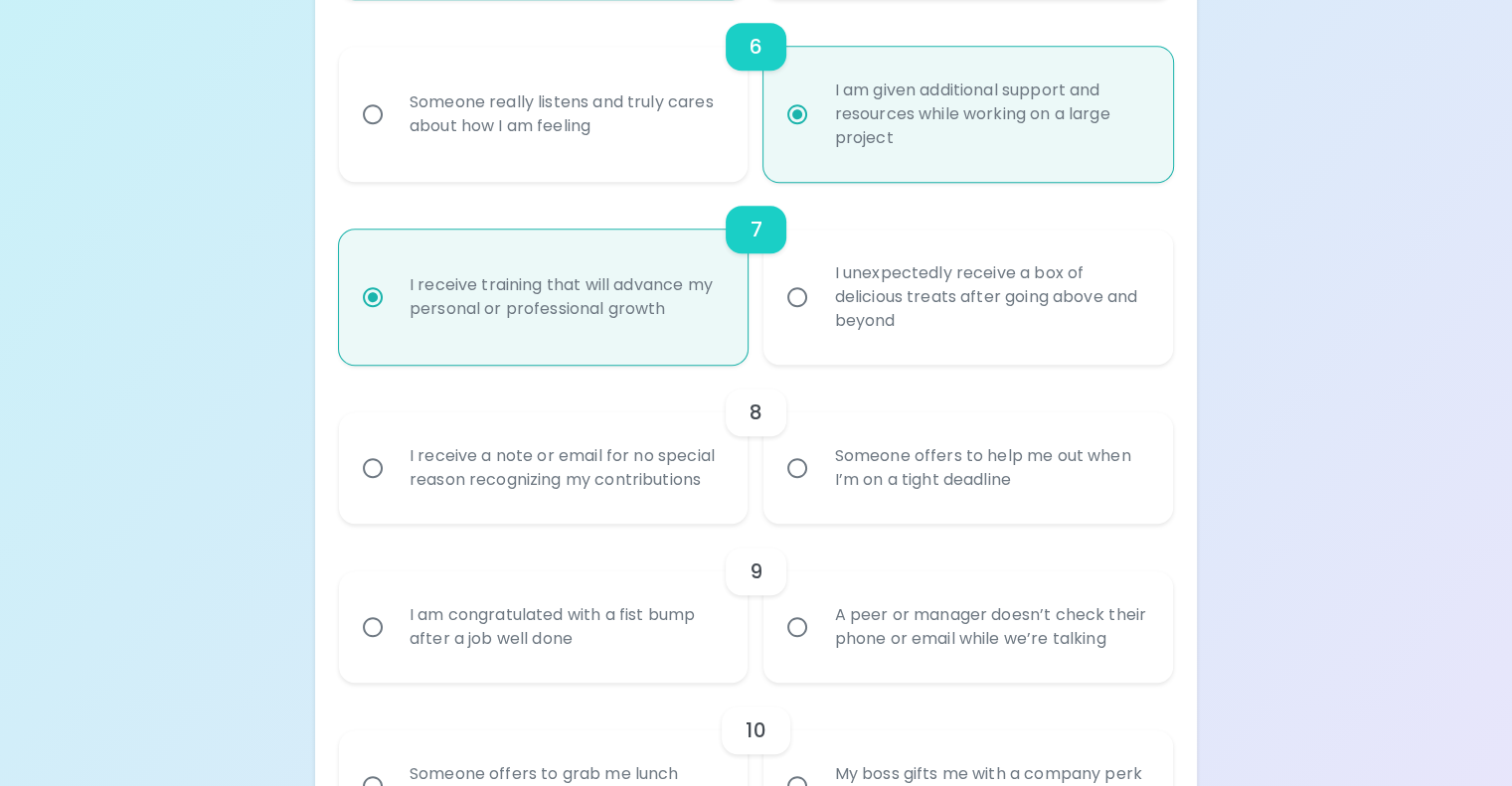 scroll, scrollTop: 1502, scrollLeft: 0, axis: vertical 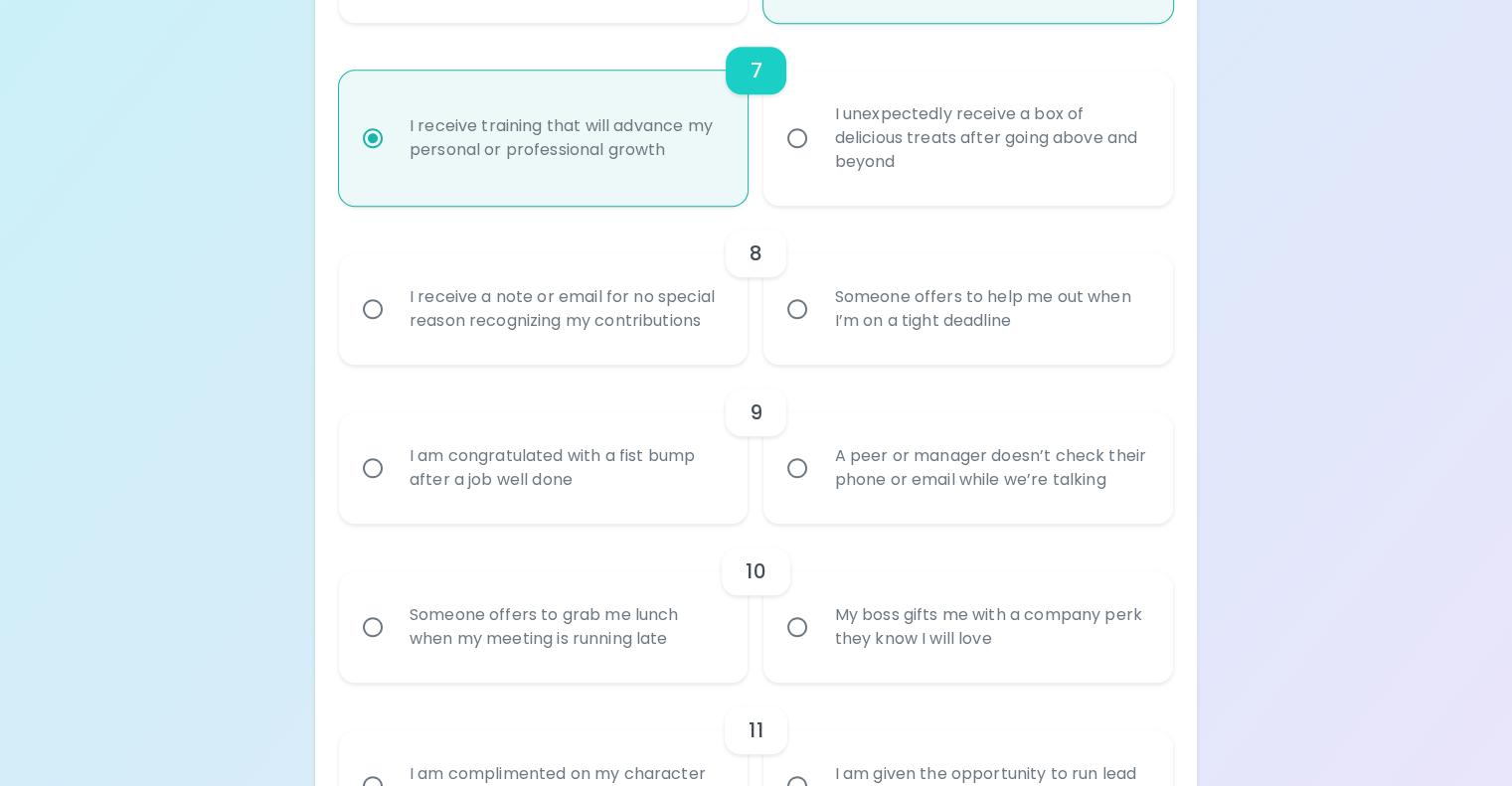 radio on "true" 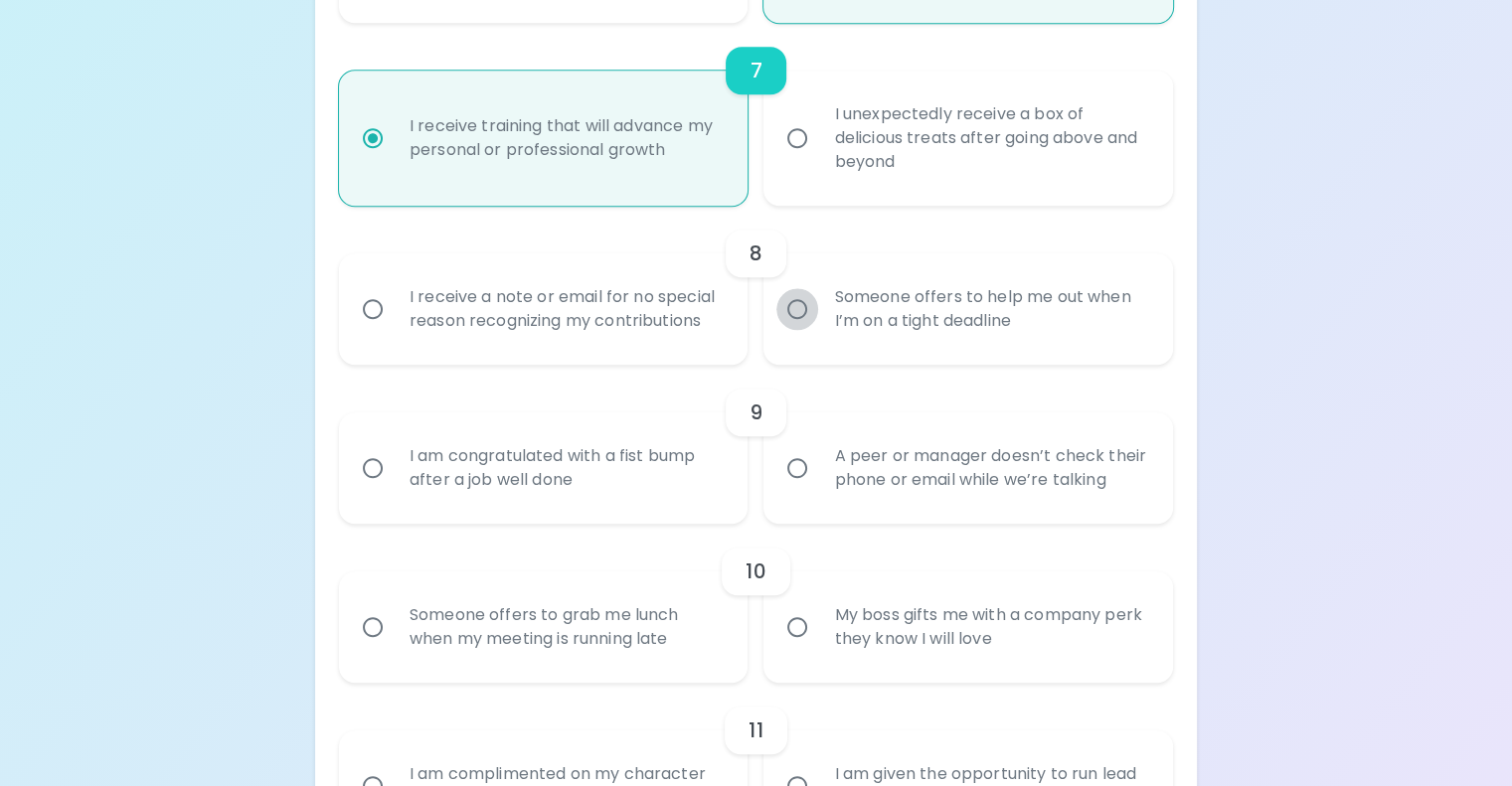 click on "Someone offers to help me out when I’m on a tight deadline" at bounding box center (797, 309) 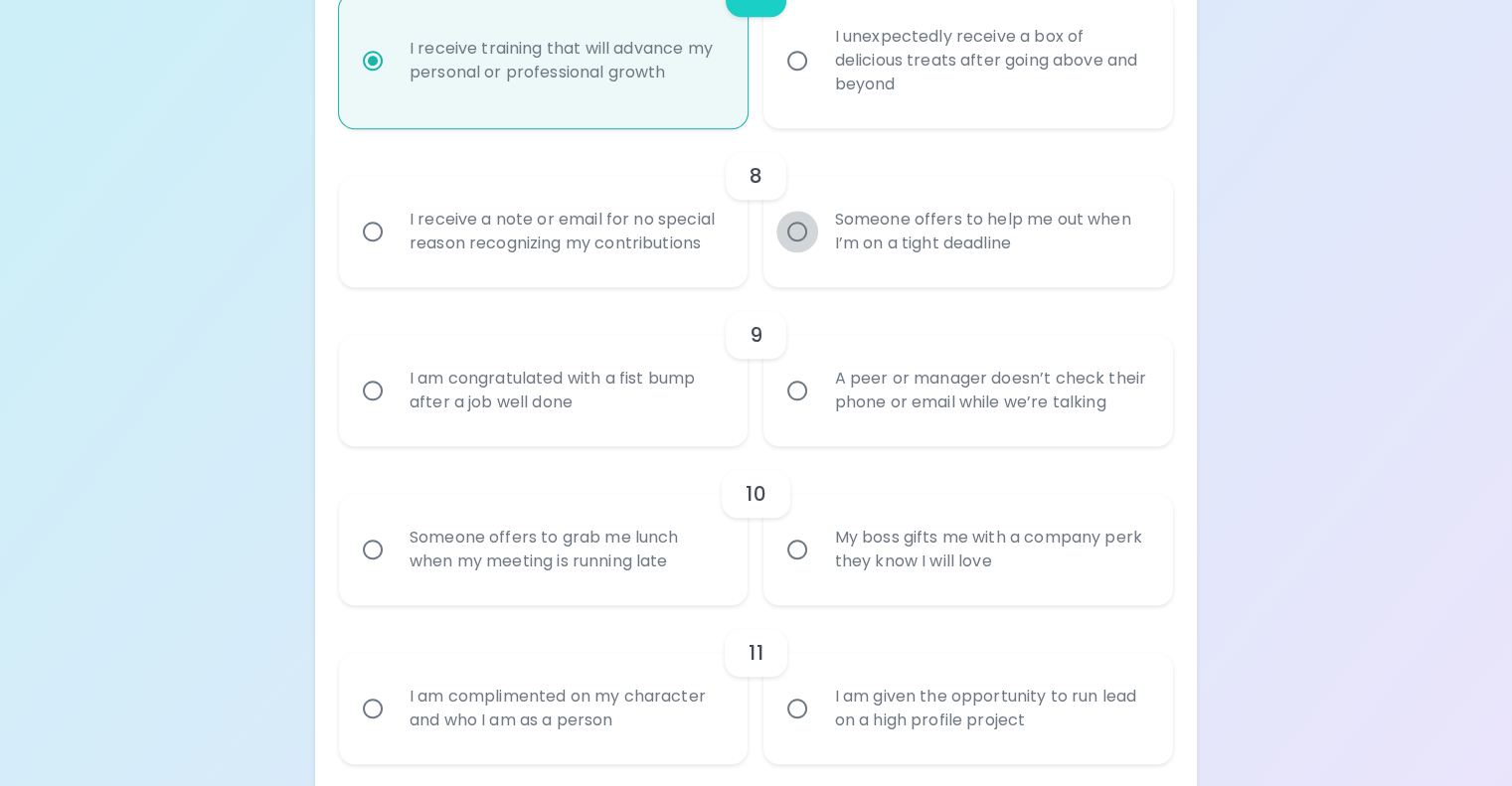 scroll, scrollTop: 1661, scrollLeft: 0, axis: vertical 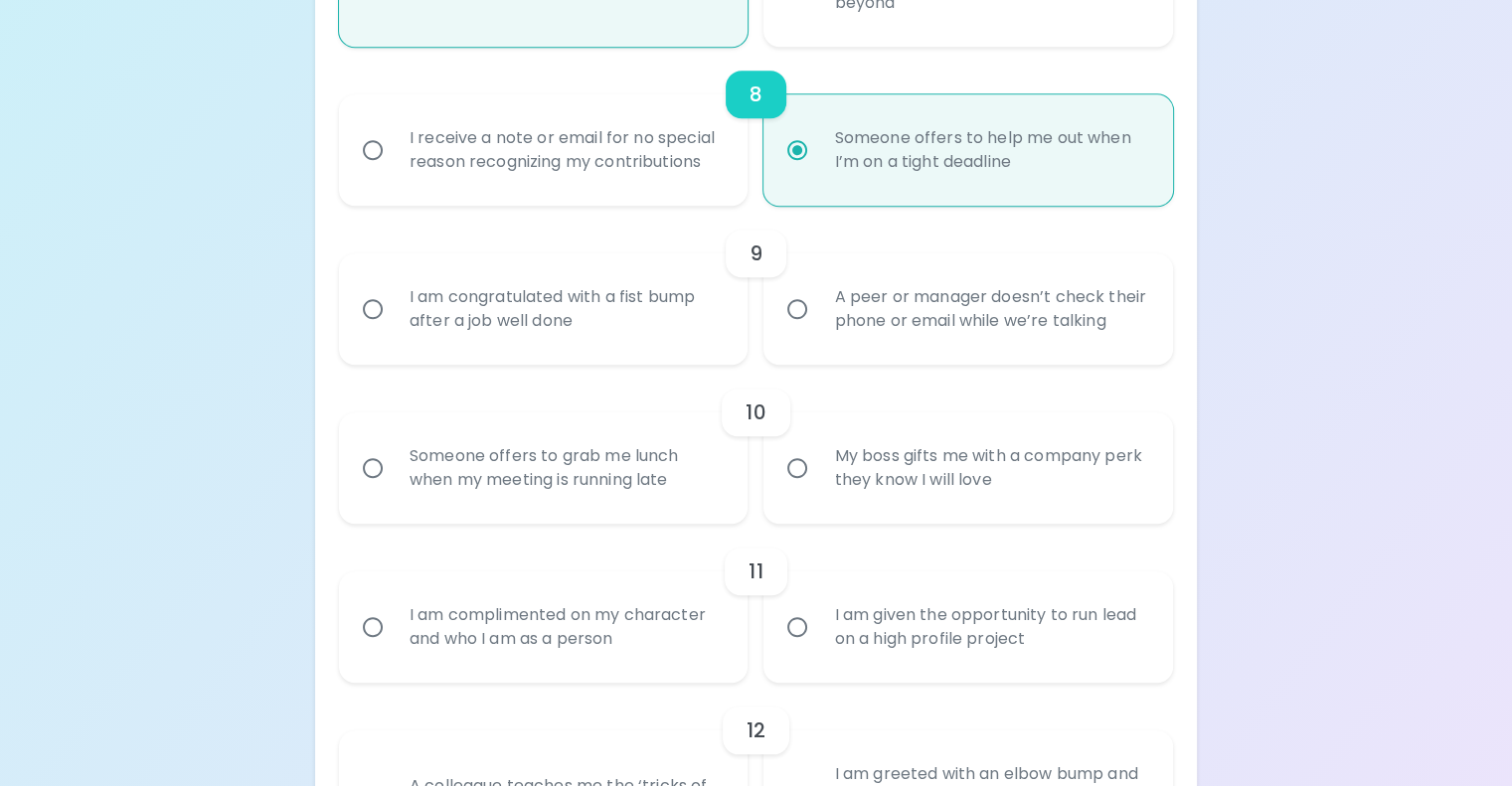 radio on "true" 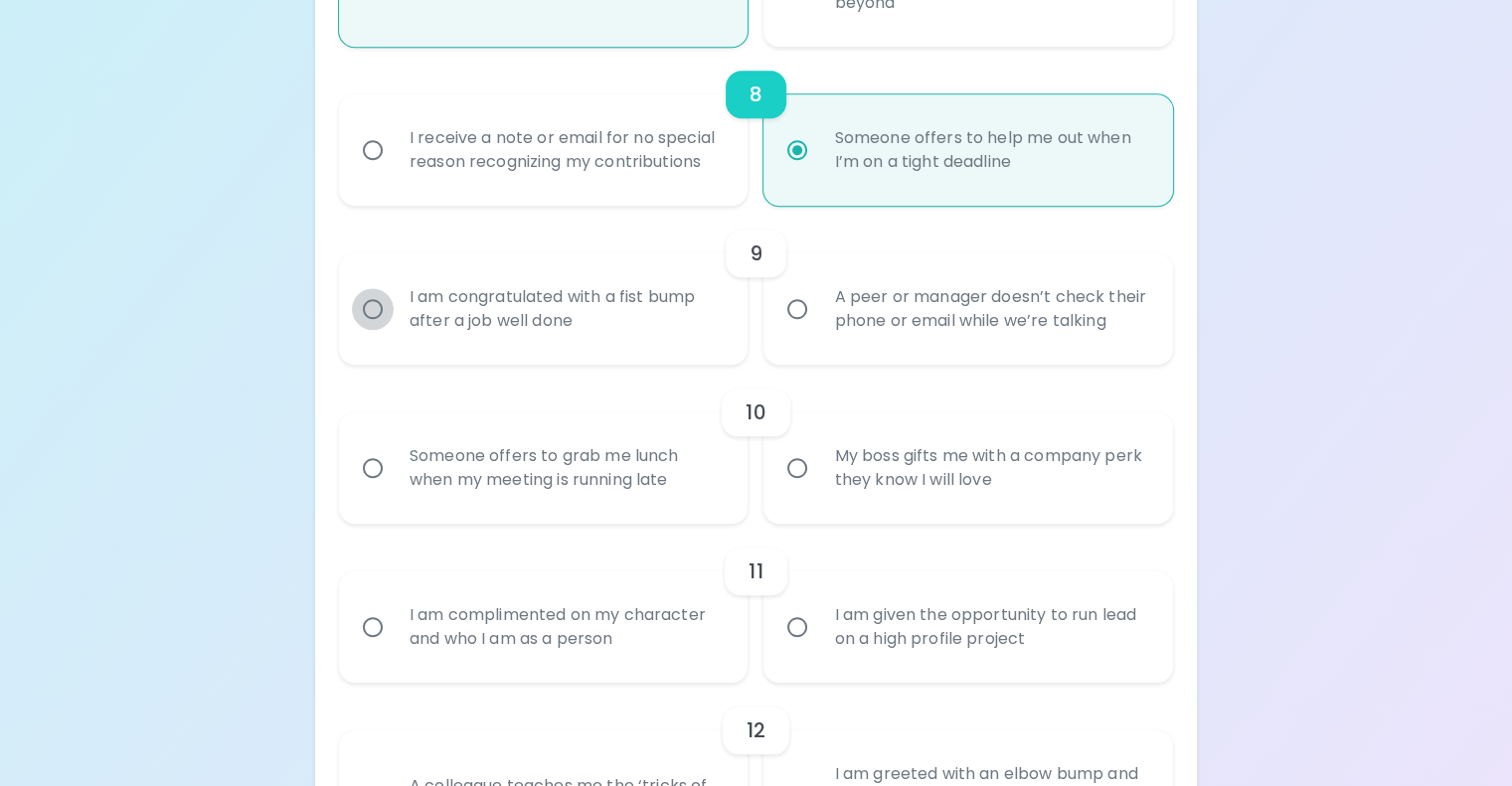 click on "I am congratulated with a fist bump after a job well done" at bounding box center [373, 309] 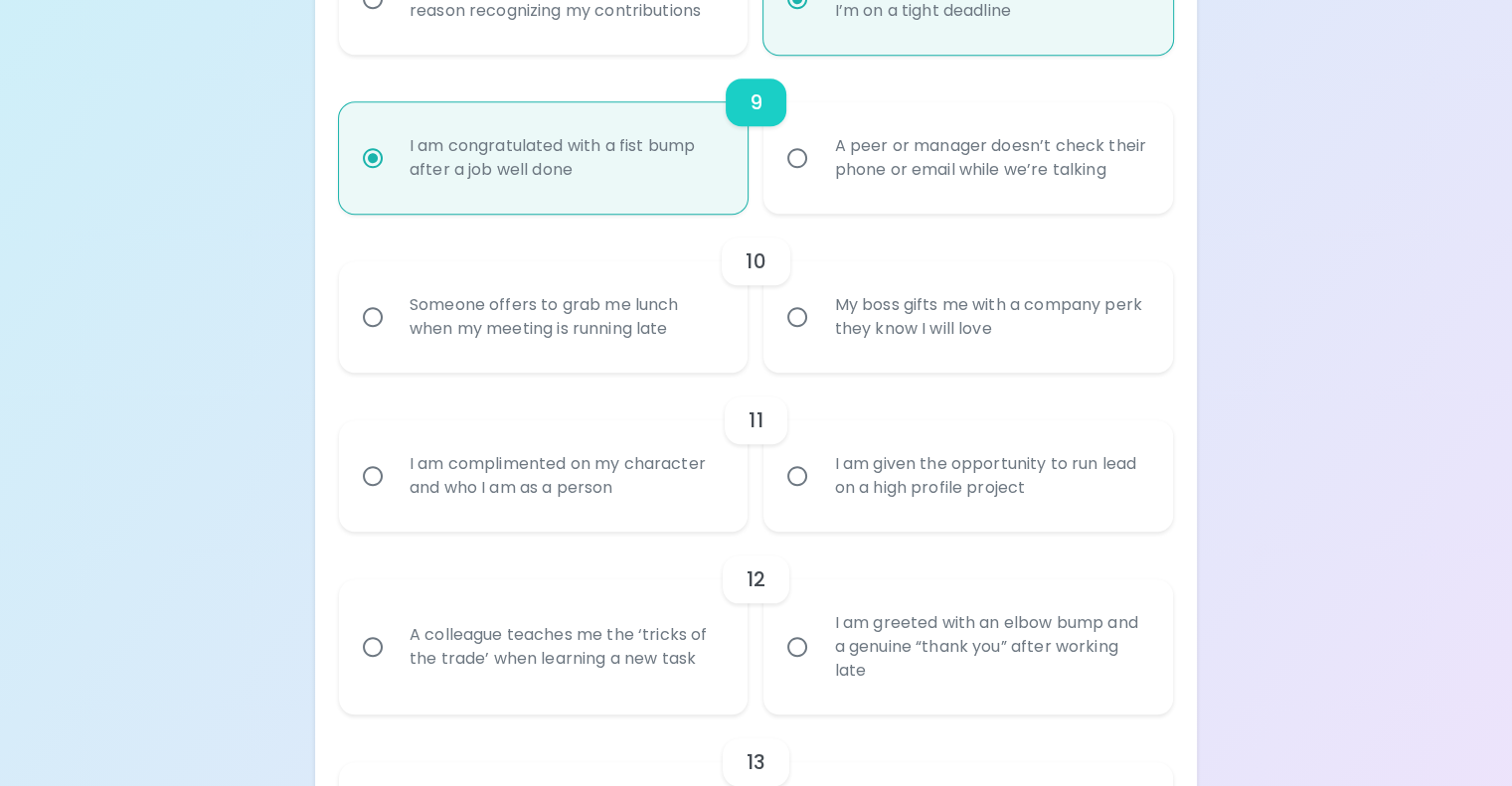scroll, scrollTop: 1820, scrollLeft: 0, axis: vertical 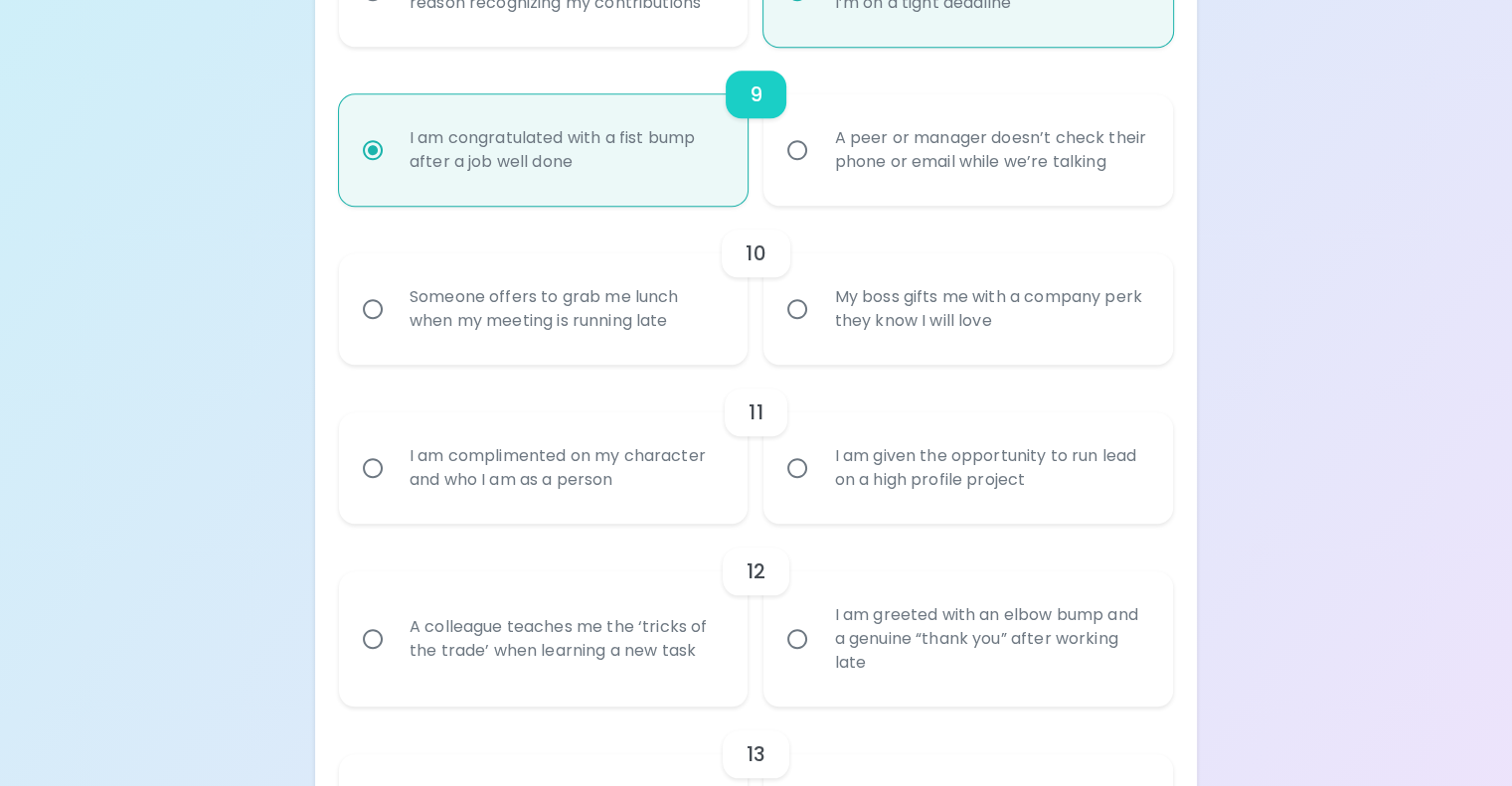 radio on "true" 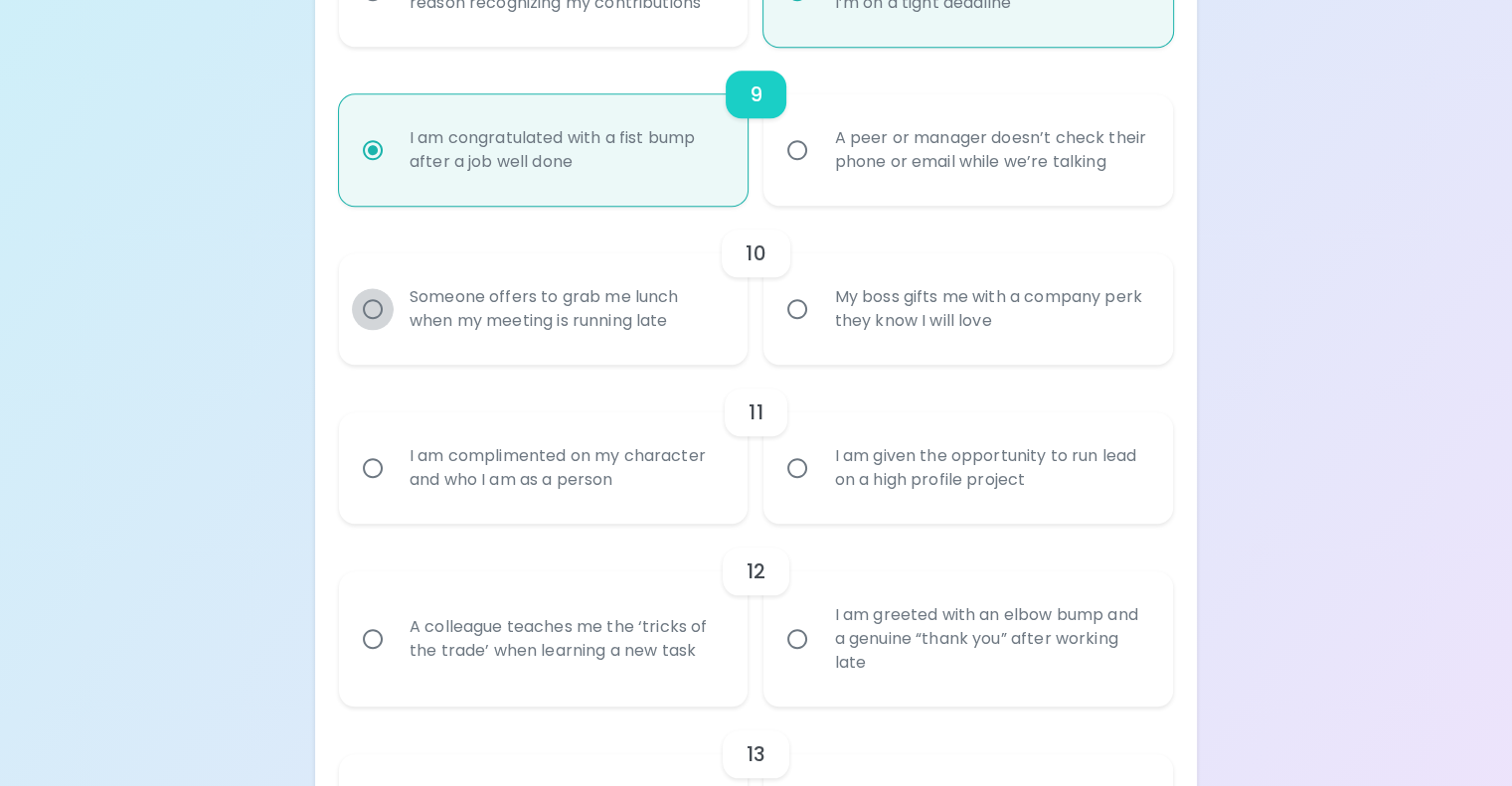click on "Someone offers to grab me lunch when my meeting is running late" at bounding box center (373, 309) 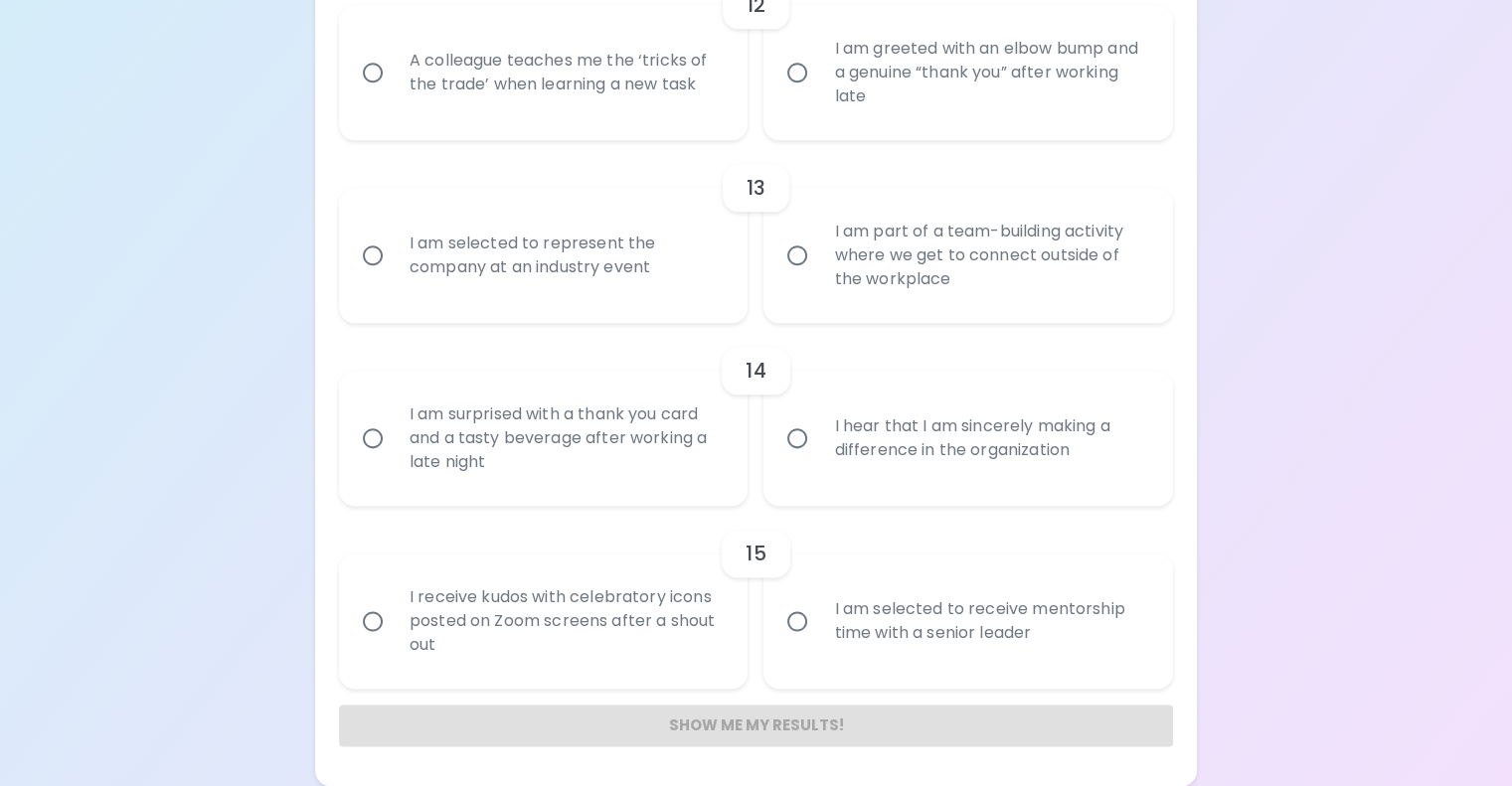 scroll, scrollTop: 2505, scrollLeft: 0, axis: vertical 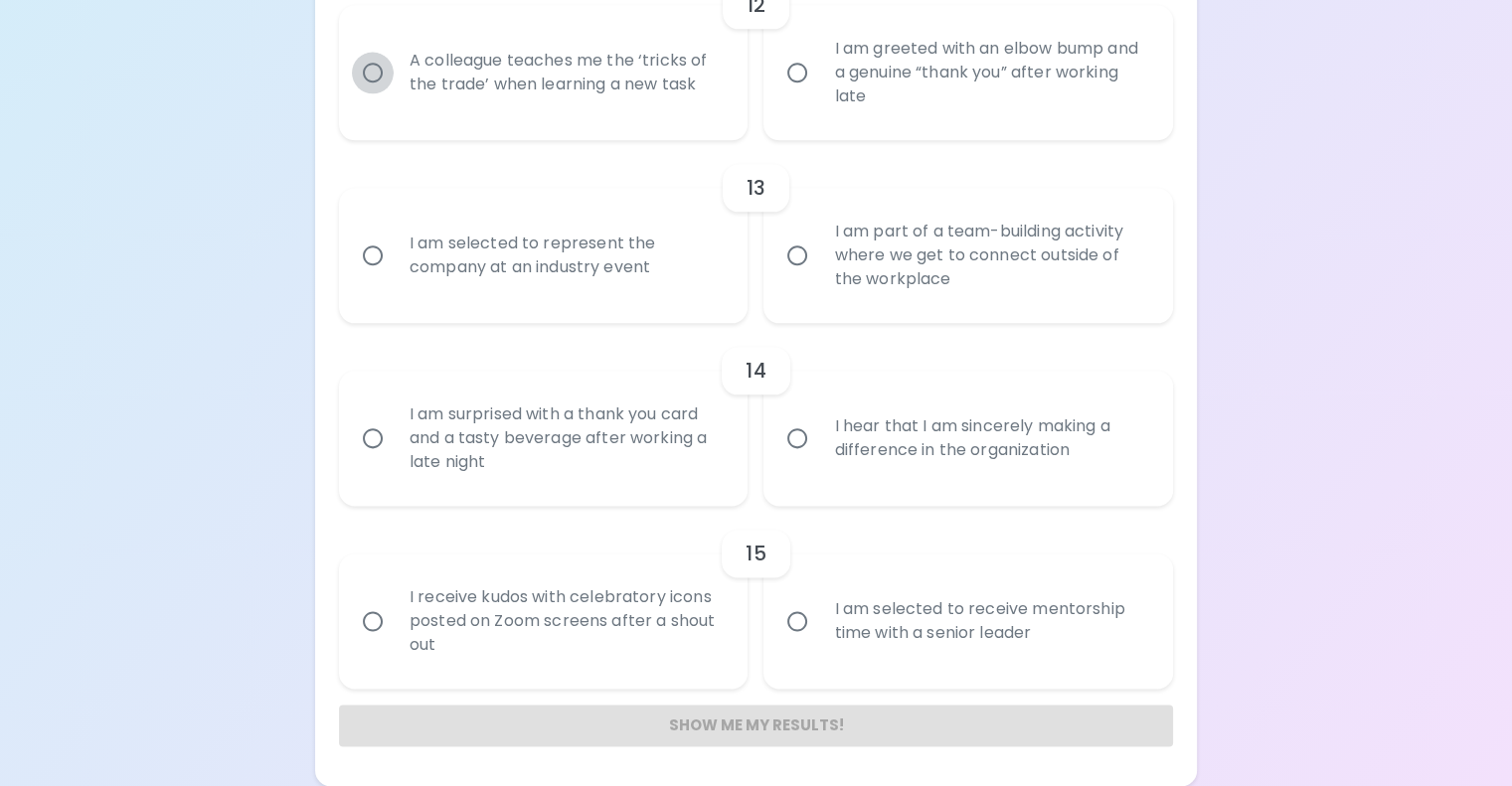 click on "A colleague teaches me the ‘tricks of the trade’ when learning a new task" at bounding box center [373, 73] 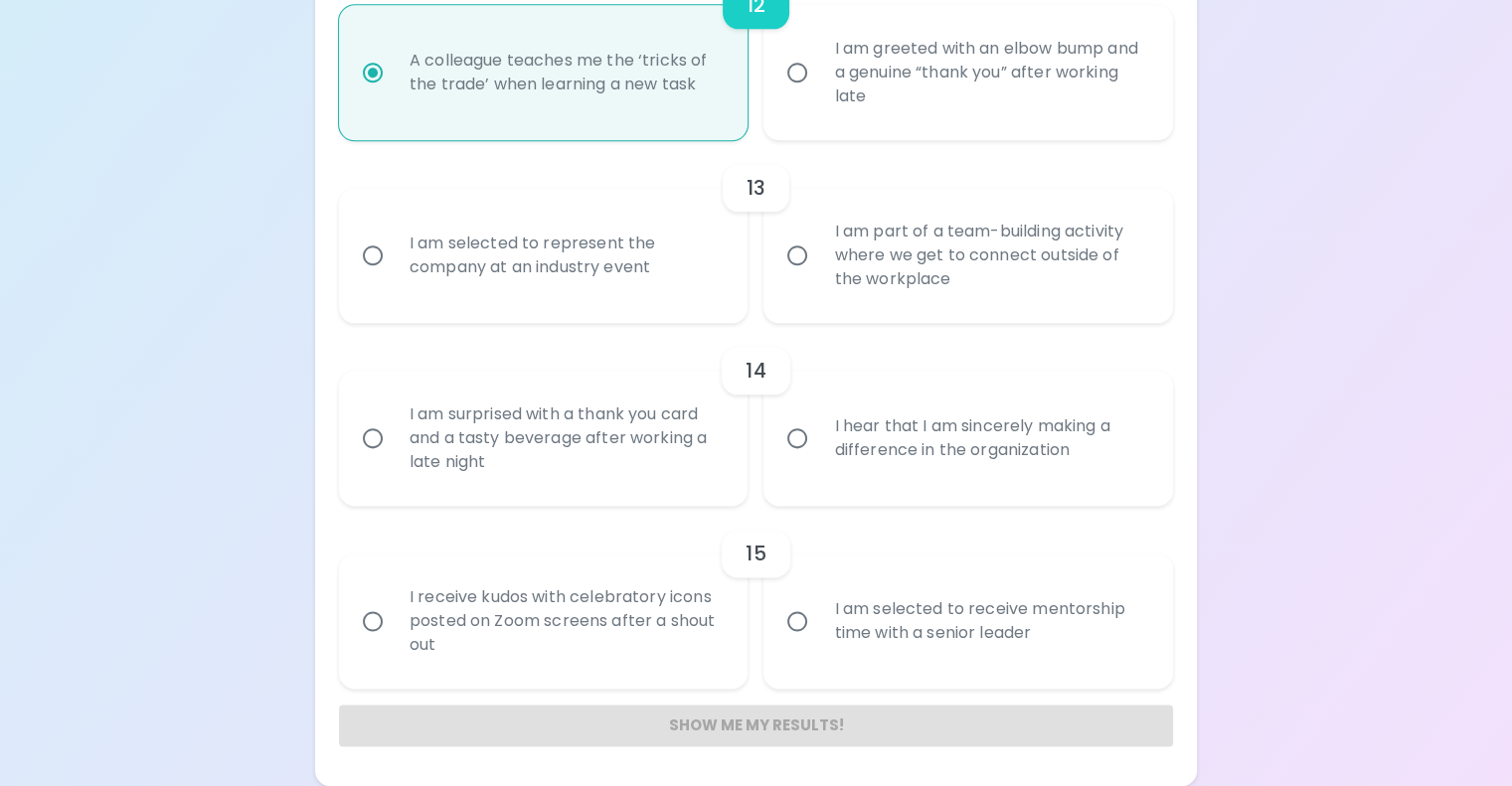 scroll, scrollTop: 2823, scrollLeft: 0, axis: vertical 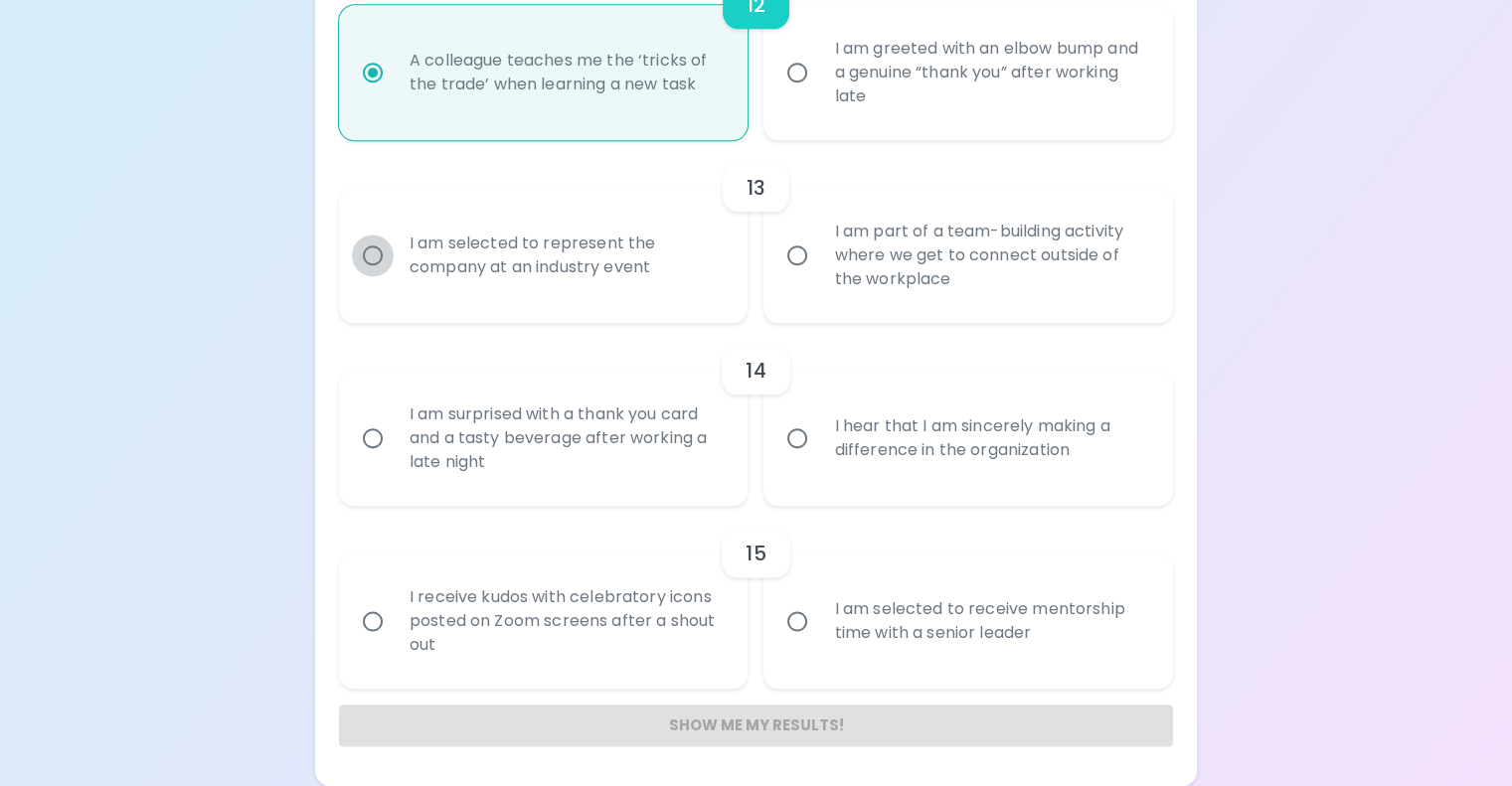 click on "I am selected to represent the company at an industry event" at bounding box center (373, 255) 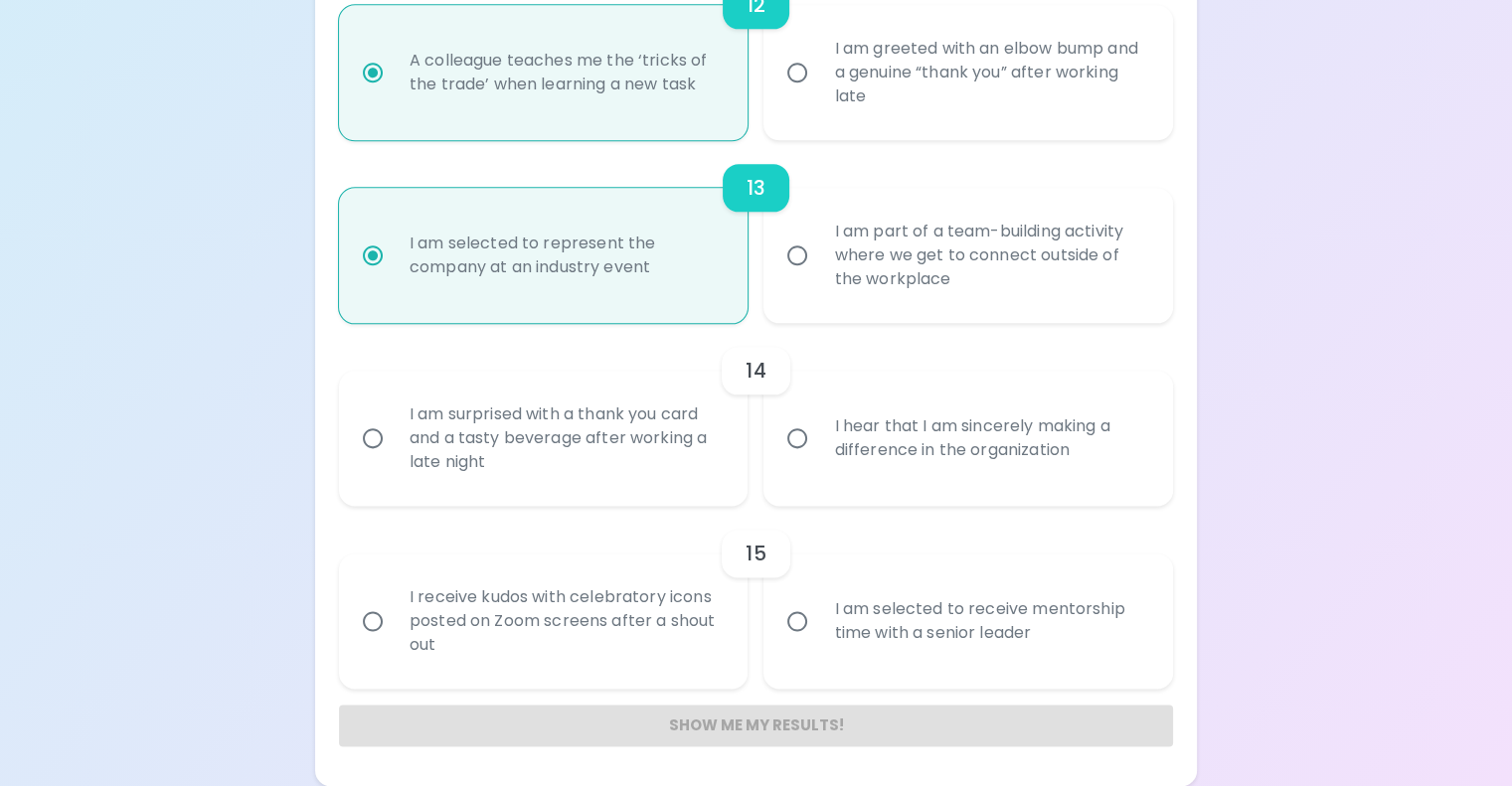 scroll, scrollTop: 2982, scrollLeft: 0, axis: vertical 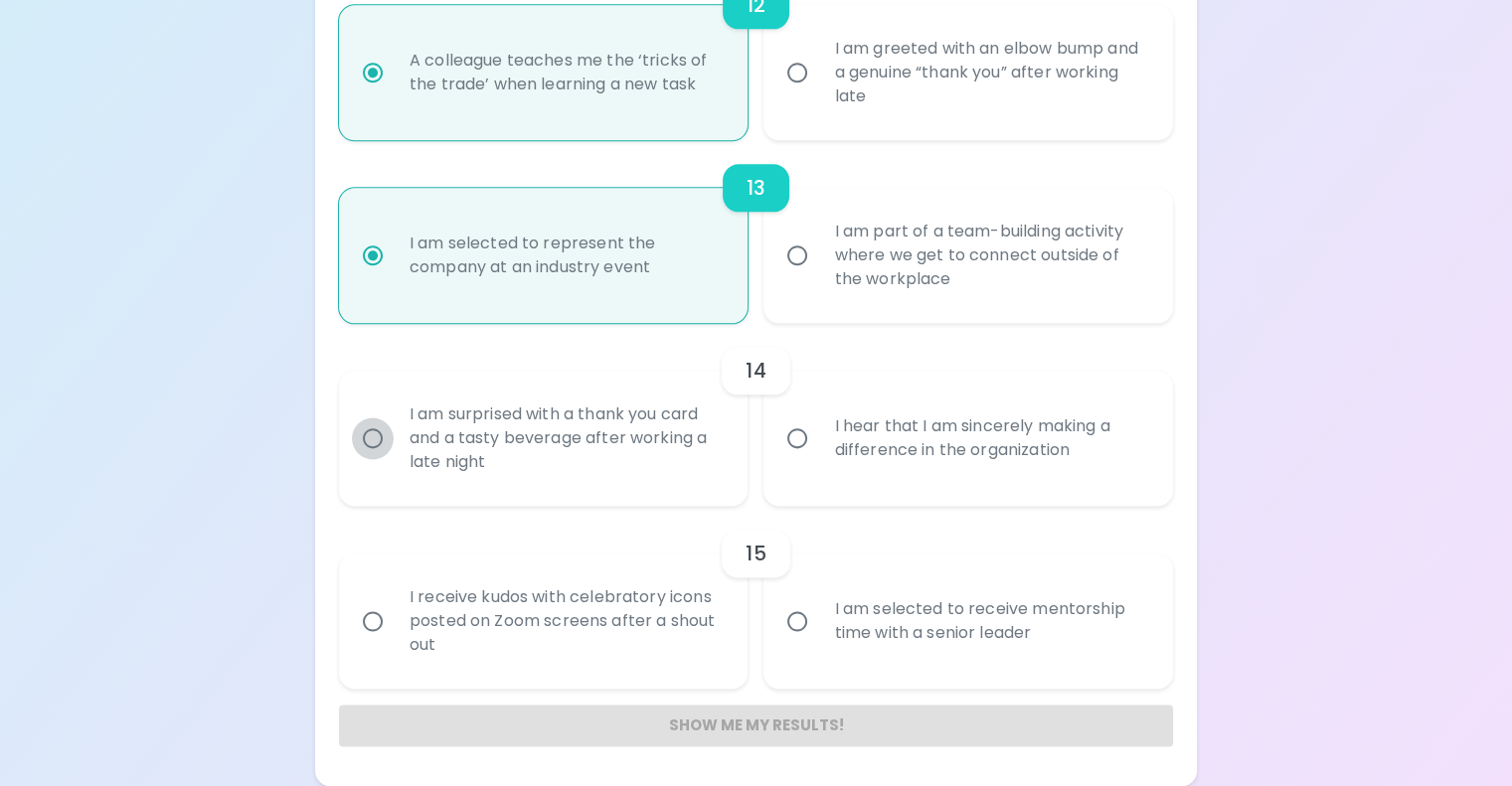 click on "I am surprised with a thank you card and a tasty beverage after working a late night" at bounding box center [373, 438] 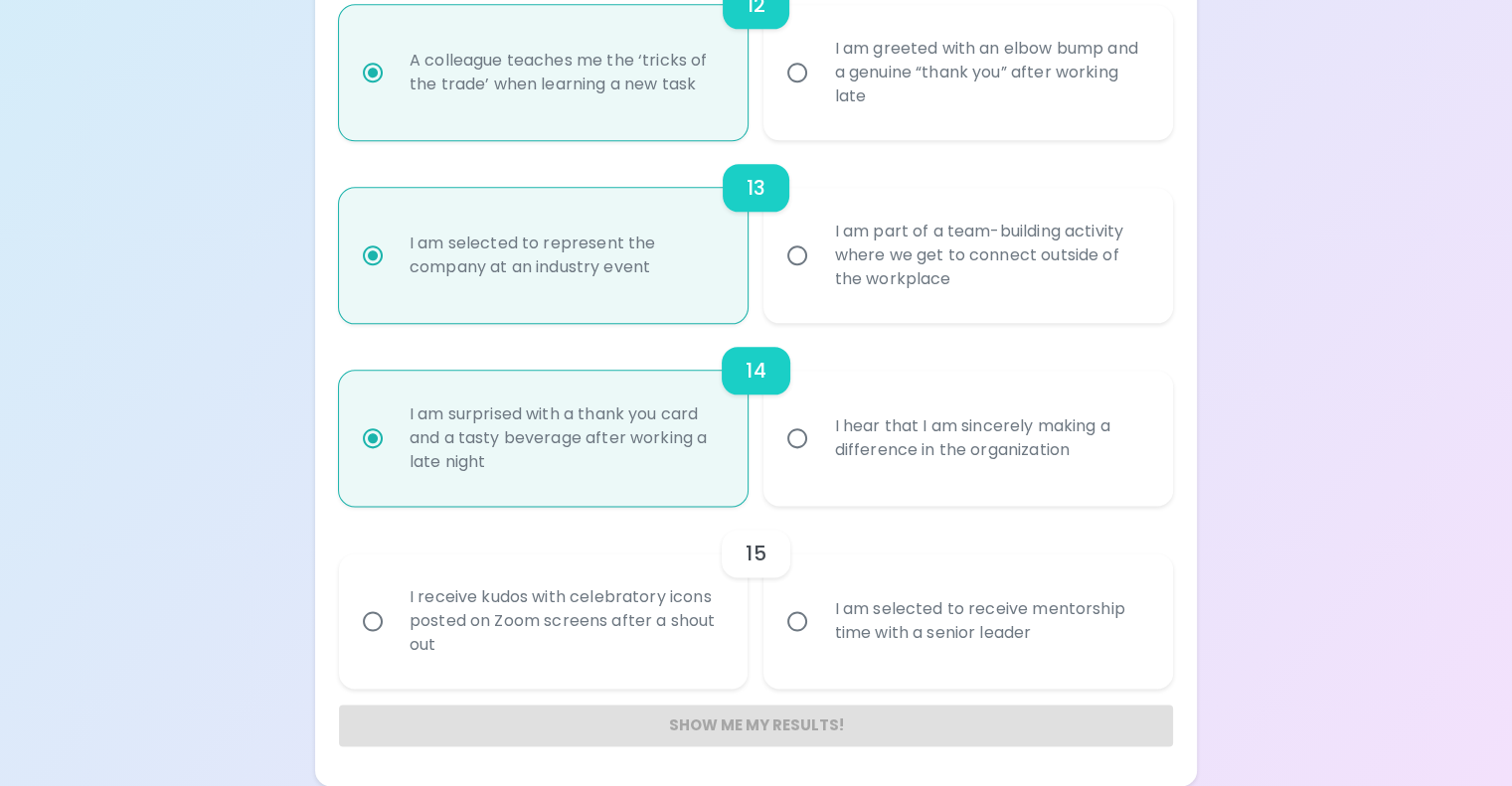 scroll, scrollTop: 3022, scrollLeft: 0, axis: vertical 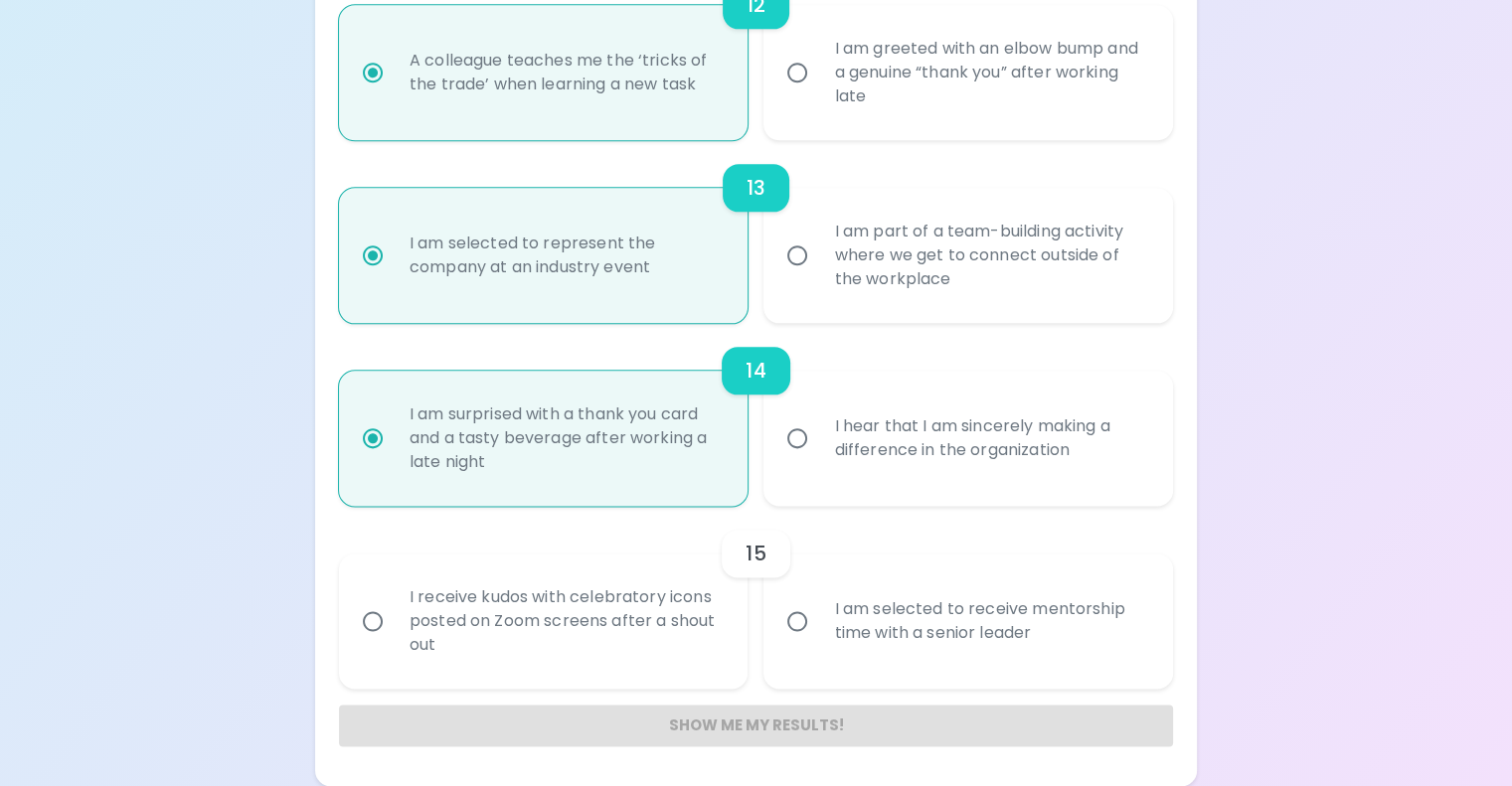 radio on "true" 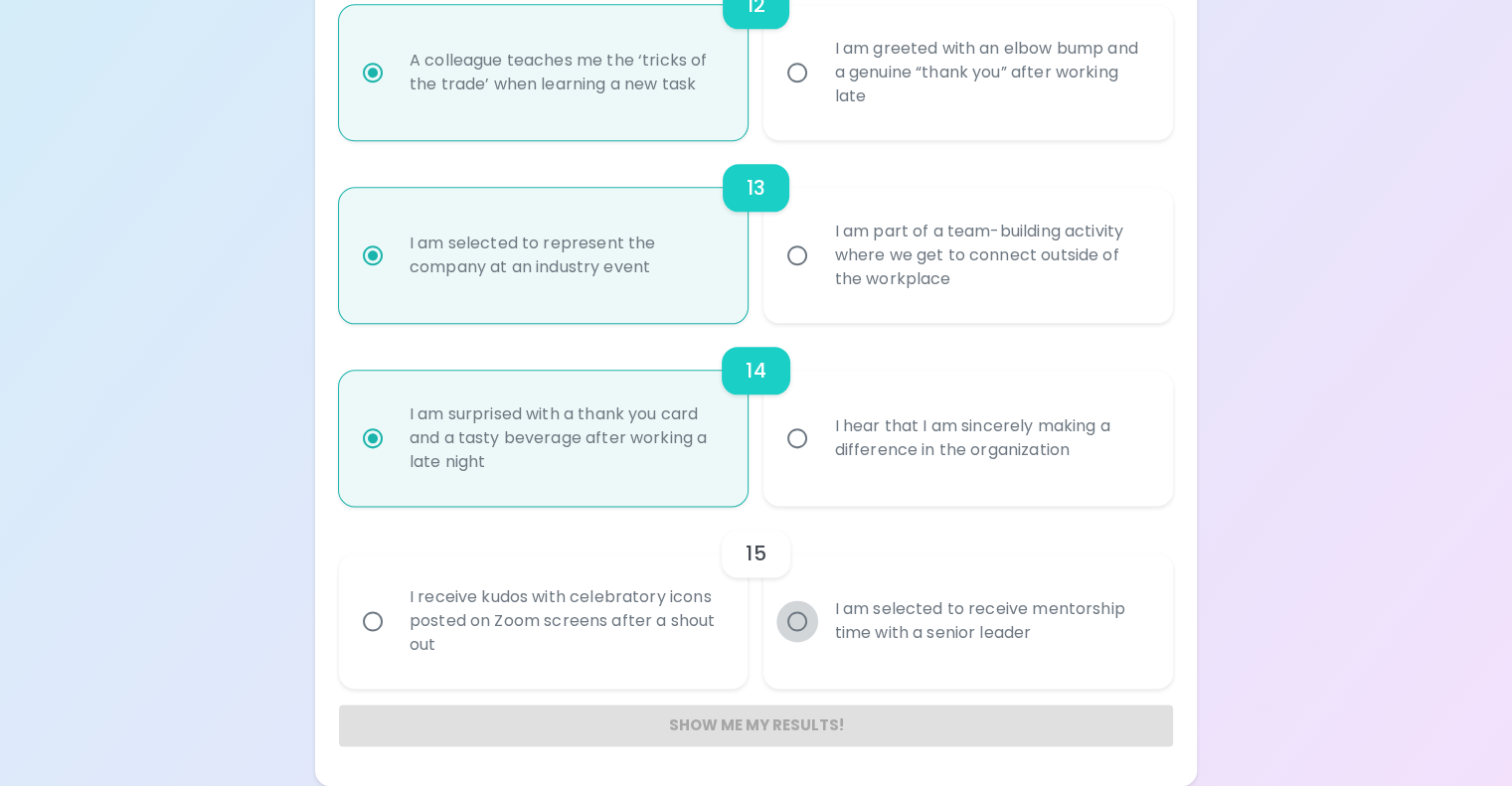 click on "I am selected to receive mentorship time with a senior leader" at bounding box center (797, 621) 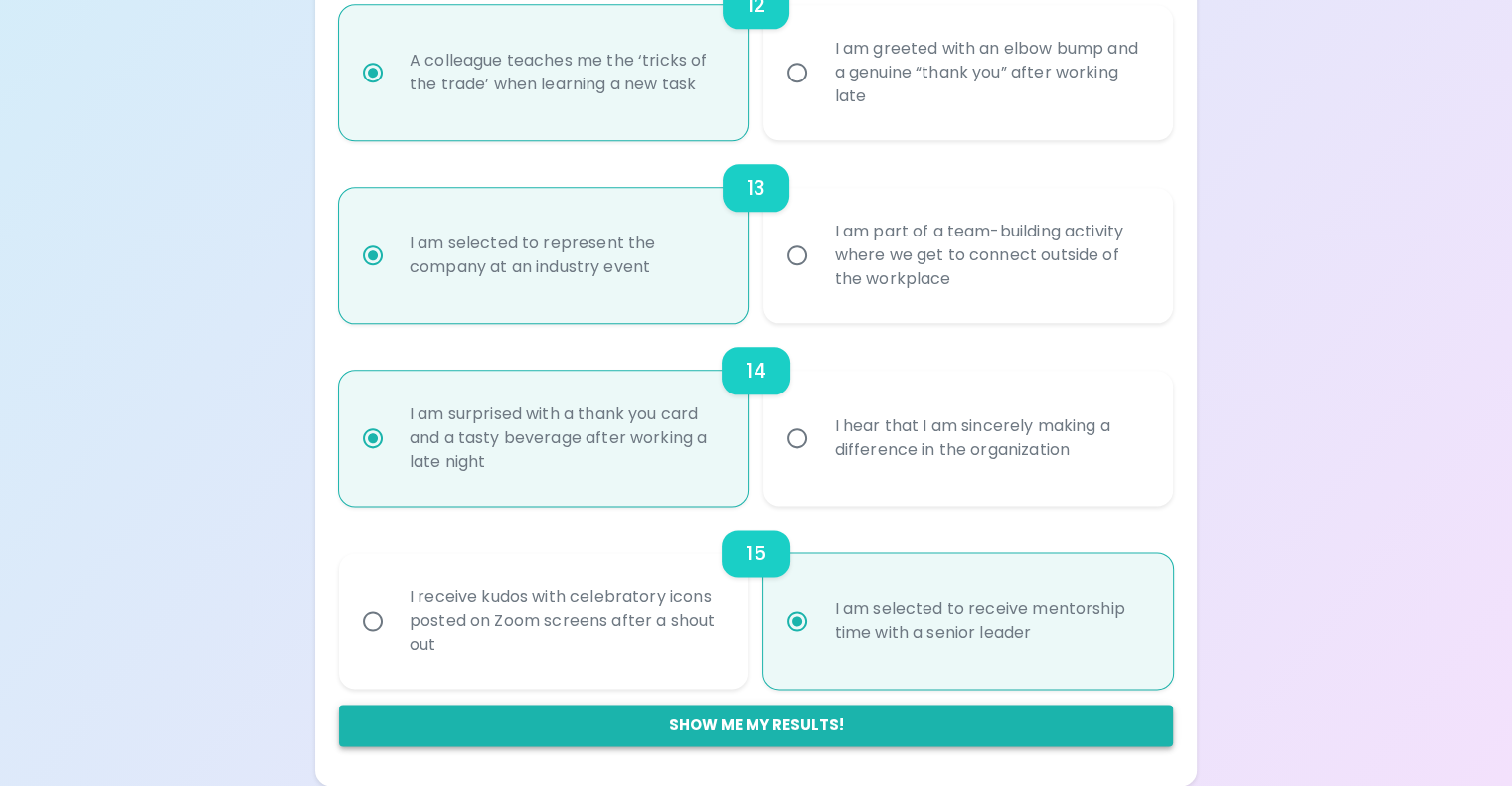radio on "true" 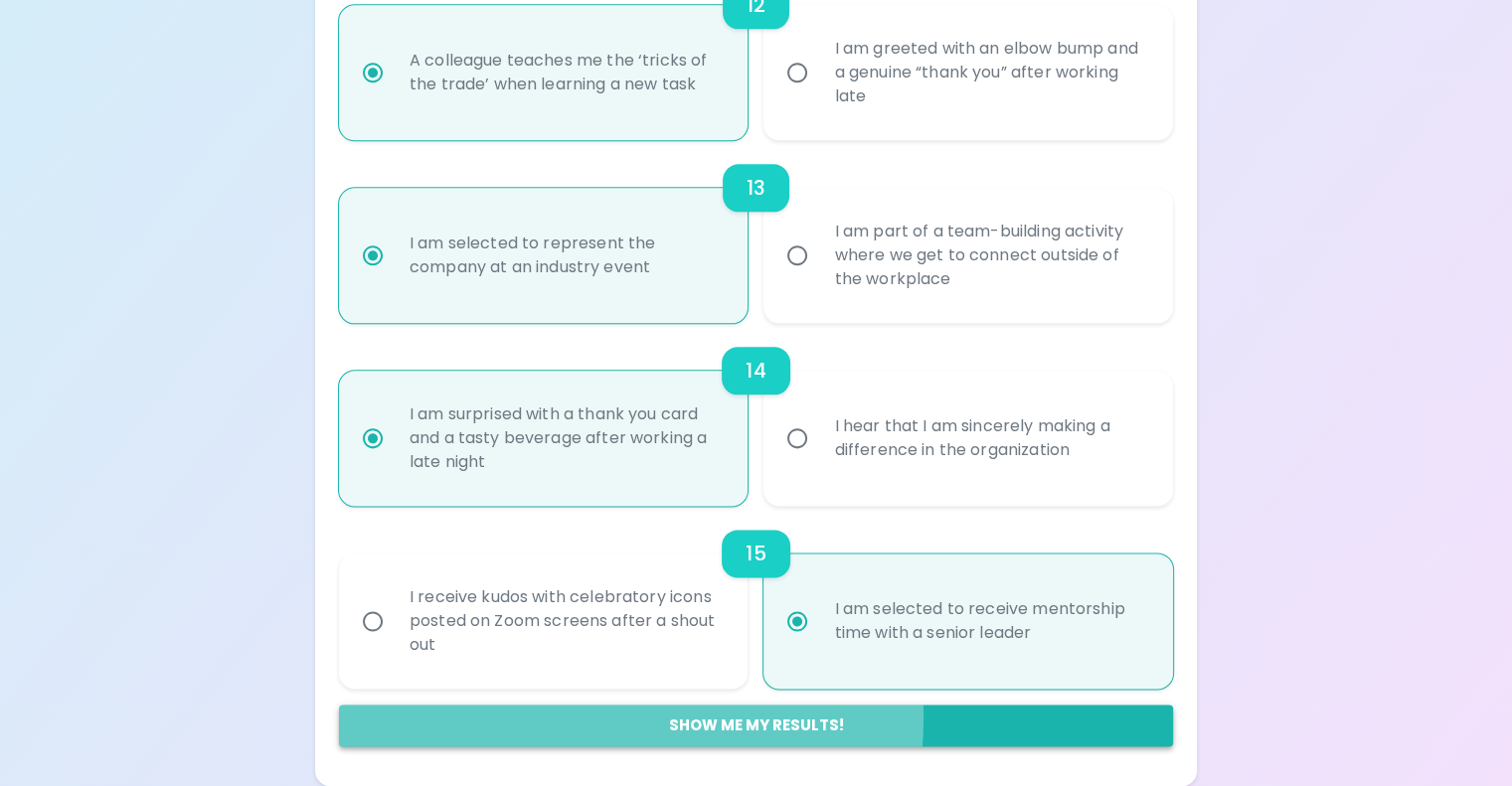 click on "Show me my results!" at bounding box center [756, 725] 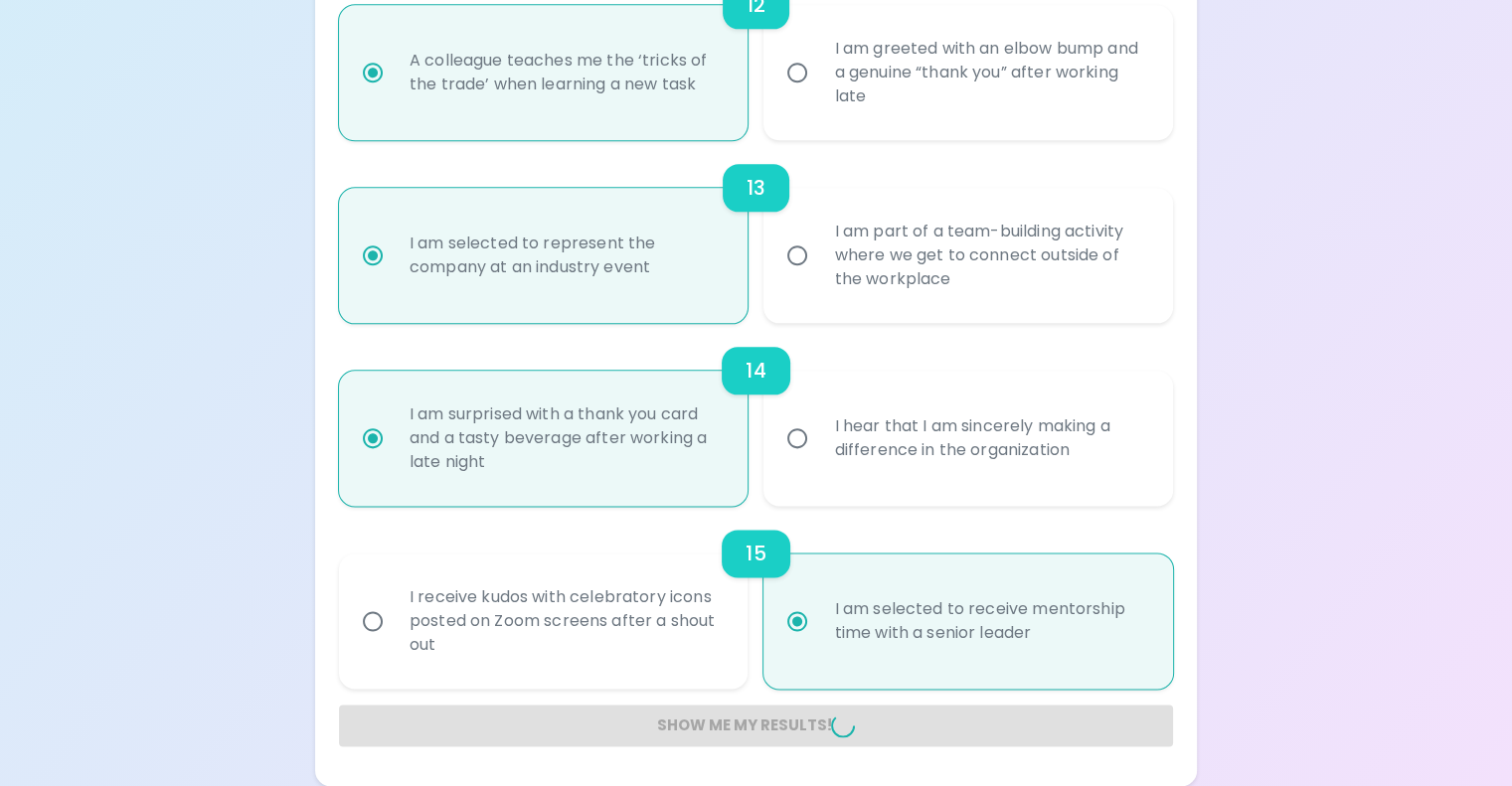 radio on "false" 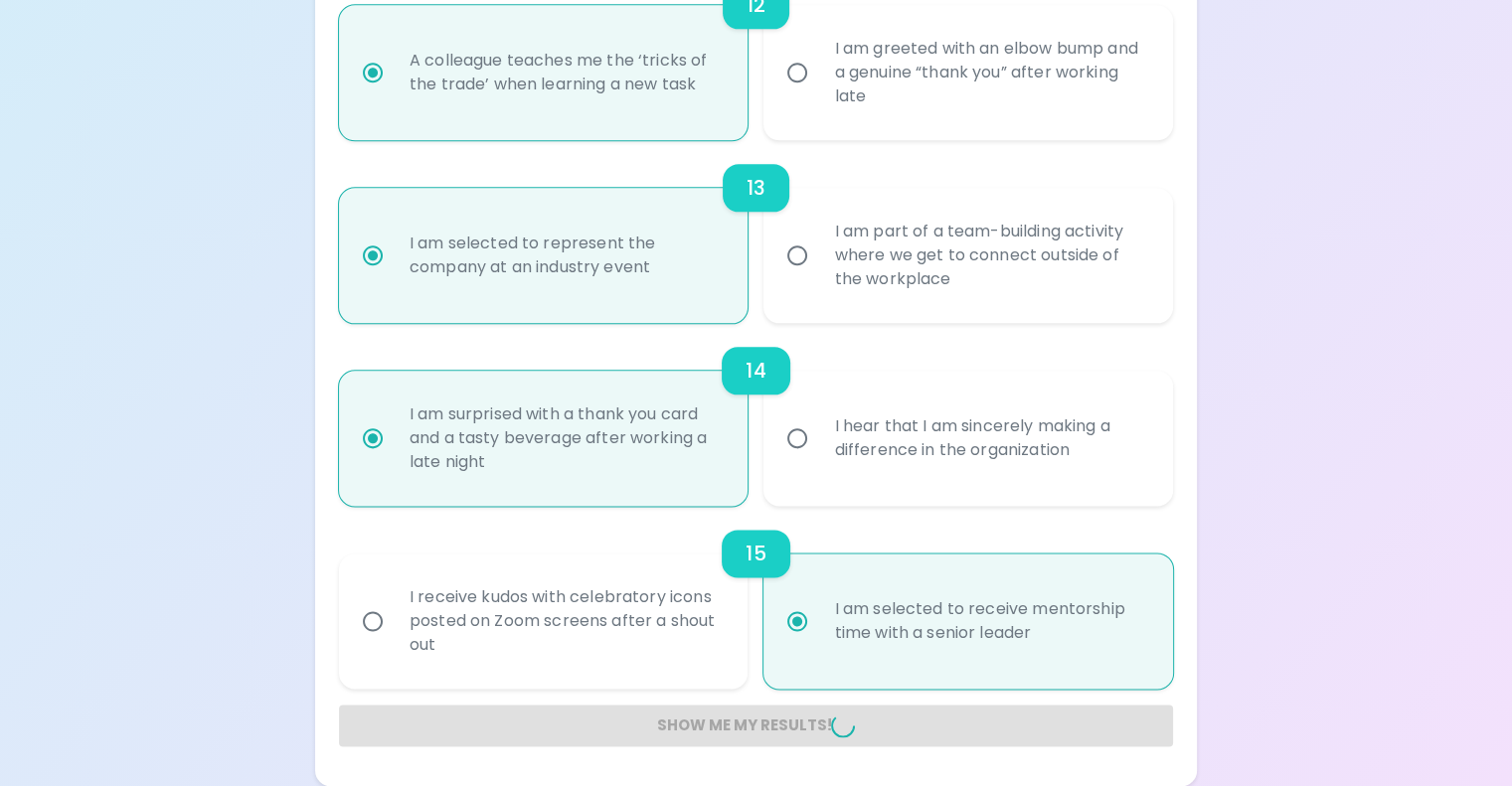 radio on "false" 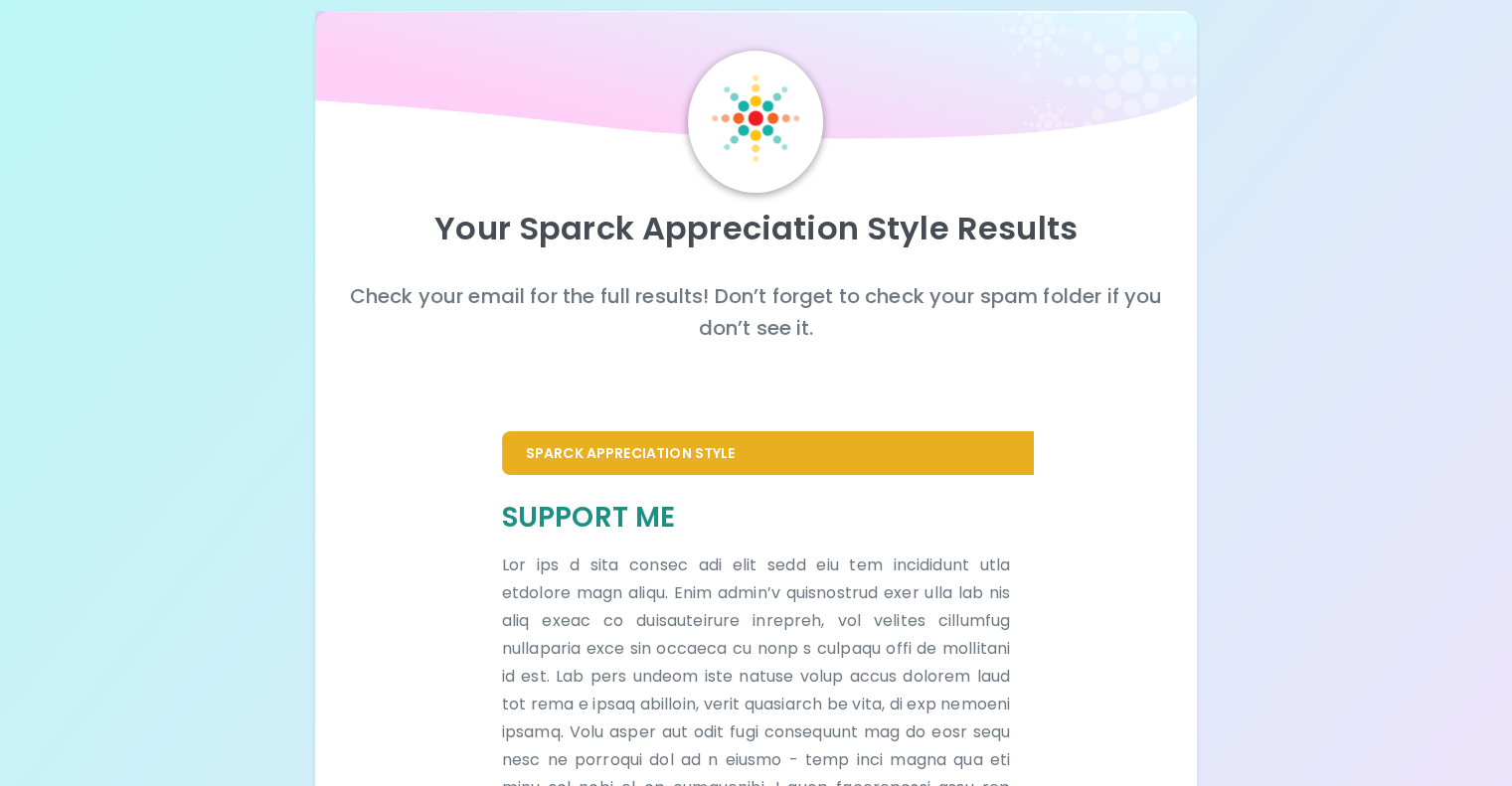 scroll, scrollTop: 0, scrollLeft: 0, axis: both 